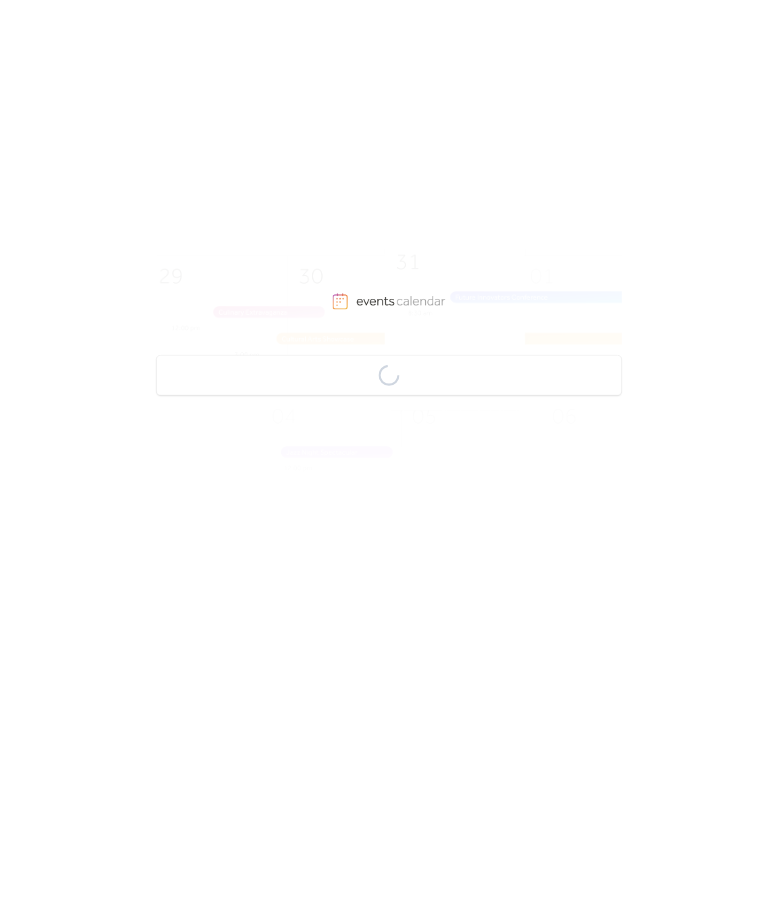 scroll, scrollTop: 0, scrollLeft: 0, axis: both 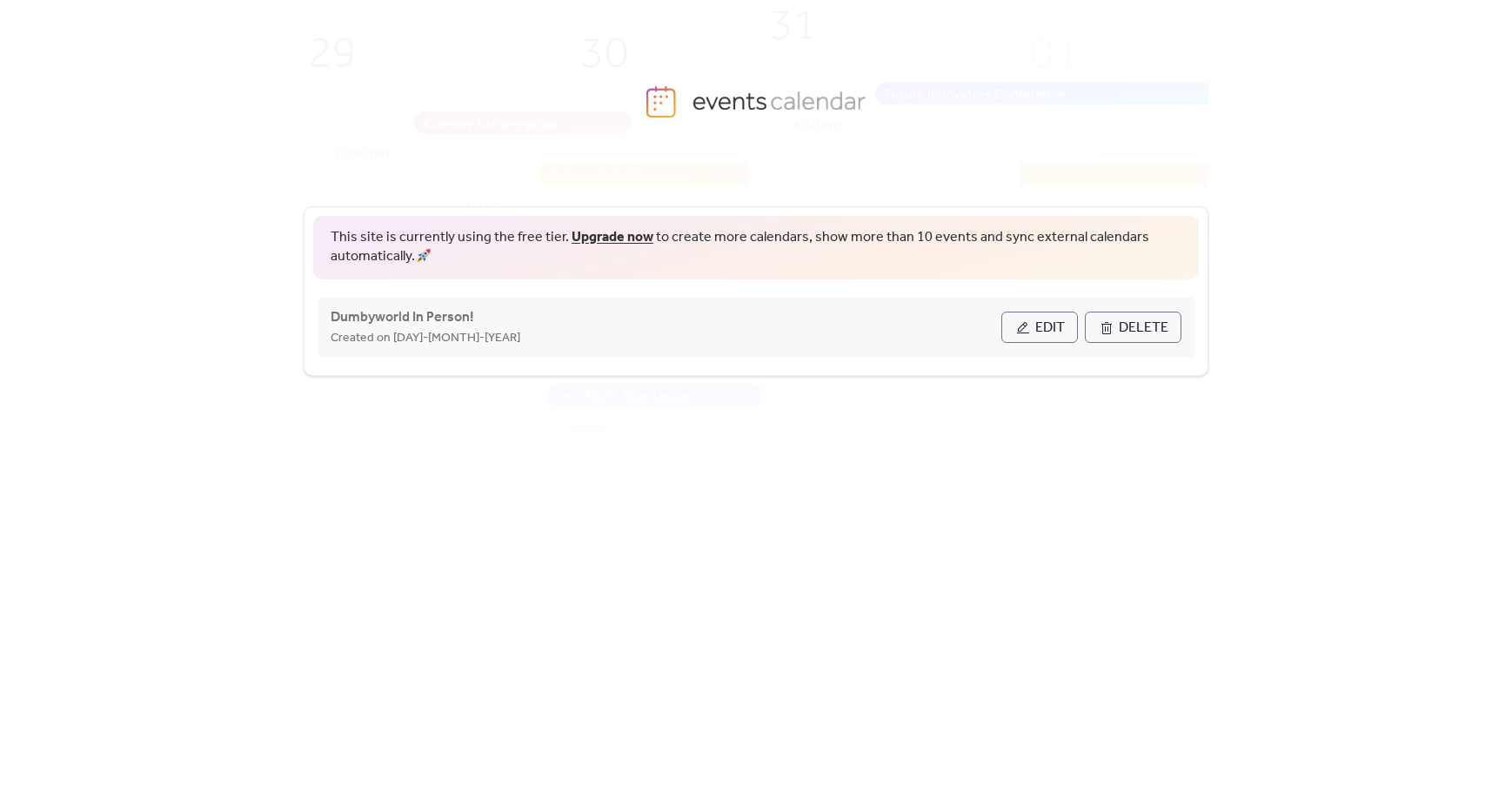 click on "Edit" at bounding box center [1050, 328] 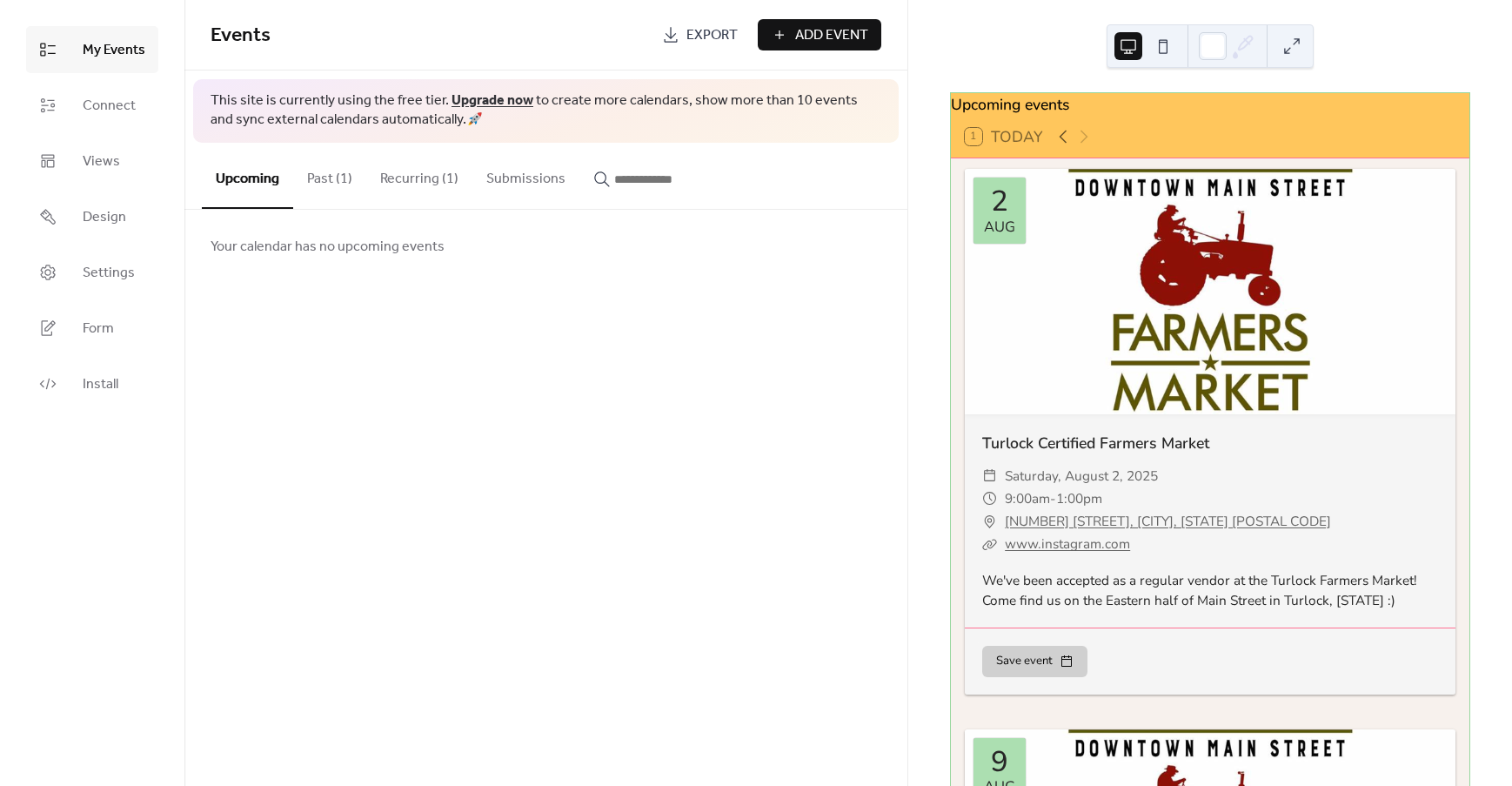 click on "Events Export Add Event This site is currently using the free tier.   Upgrade now   to create more calendars, show more than 10 events and sync external calendars automatically. 🚀 Upcoming Past (1) Recurring (1) Submissions Your calendar has no upcoming events Cancel" at bounding box center (545, 393) 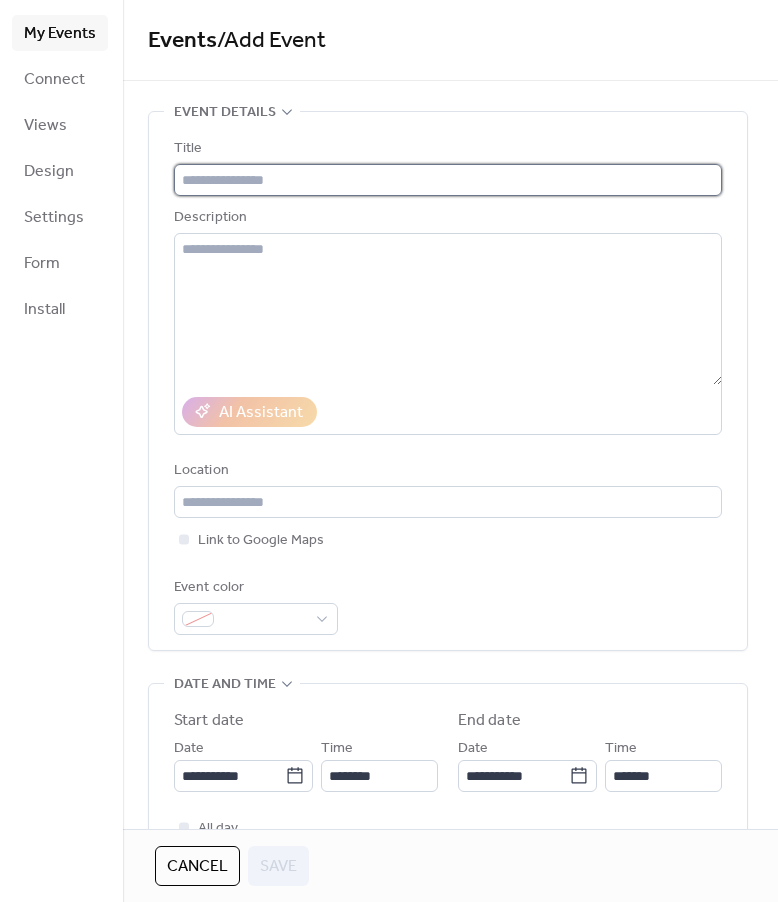 click at bounding box center (448, 180) 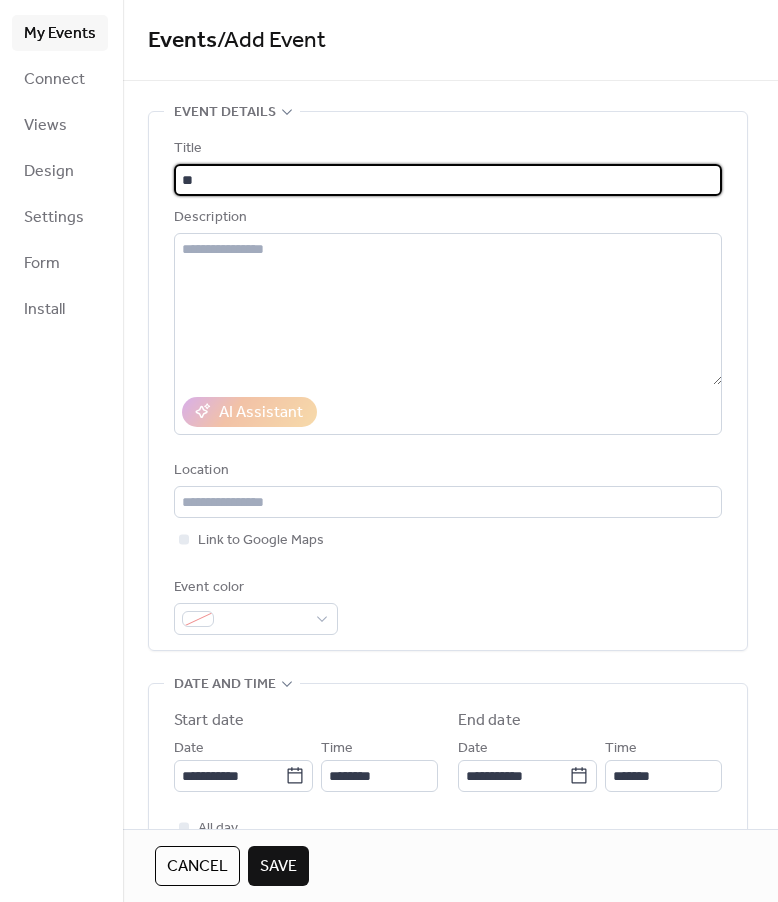 type on "*" 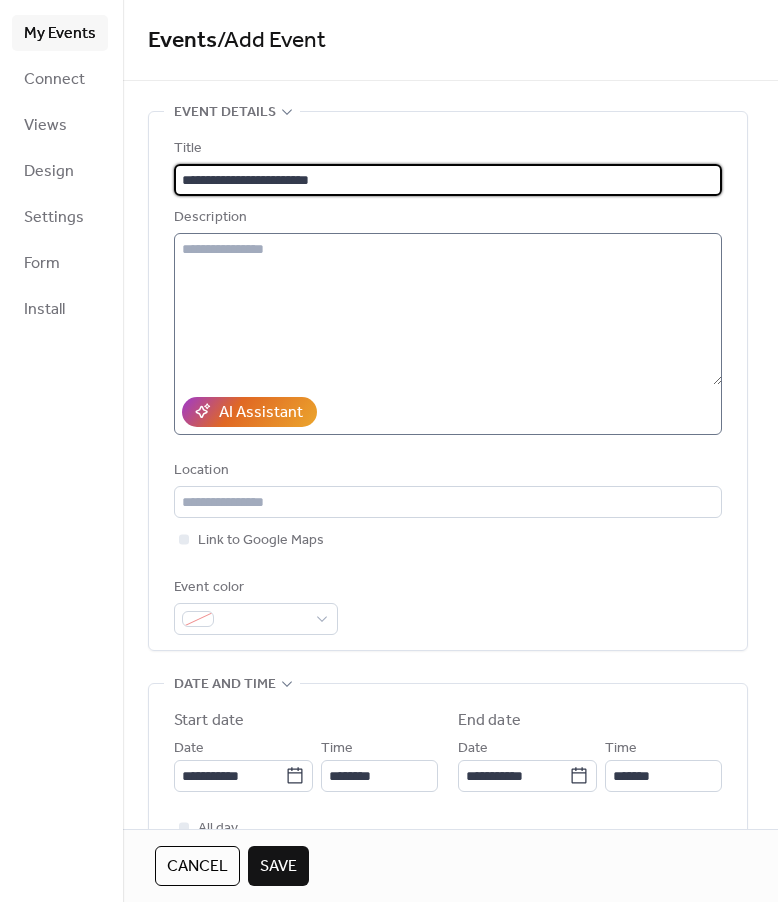 type on "**********" 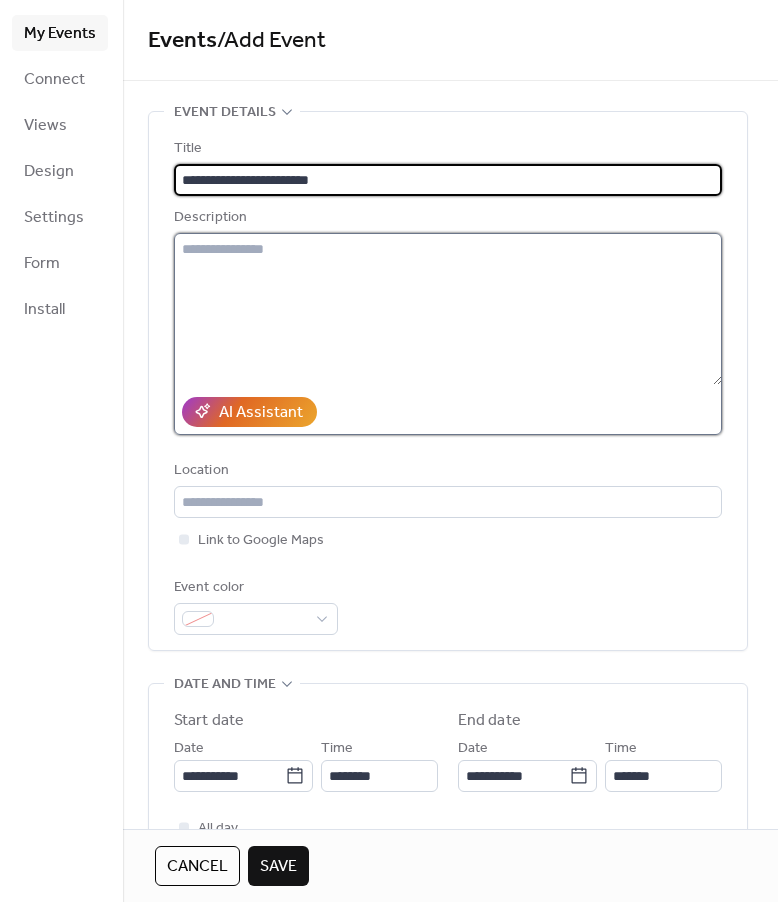click at bounding box center (448, 309) 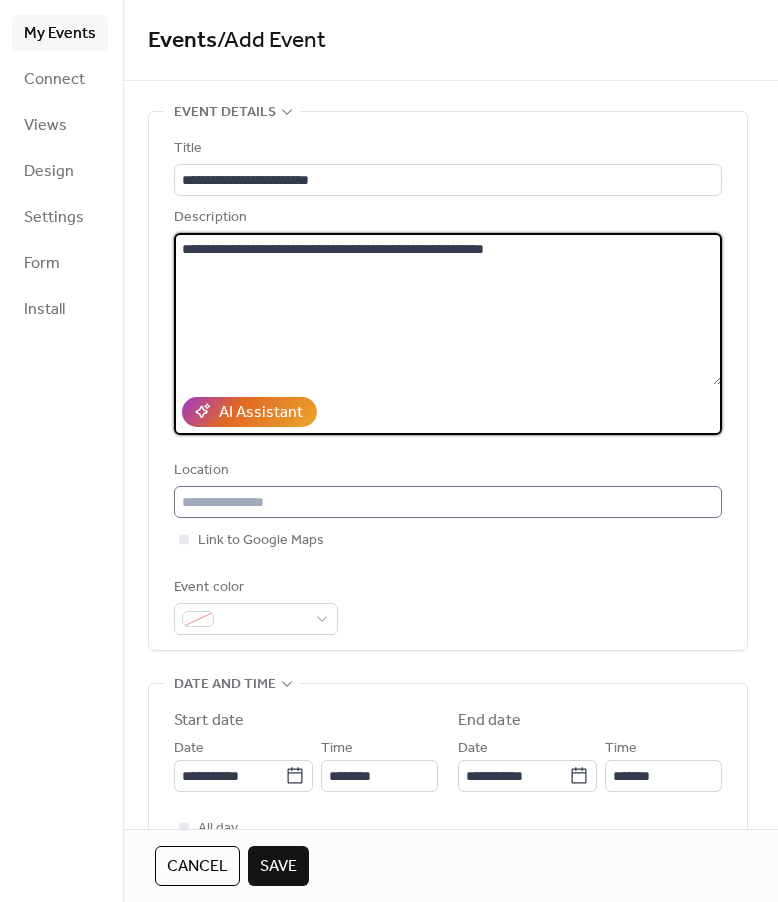 type on "**********" 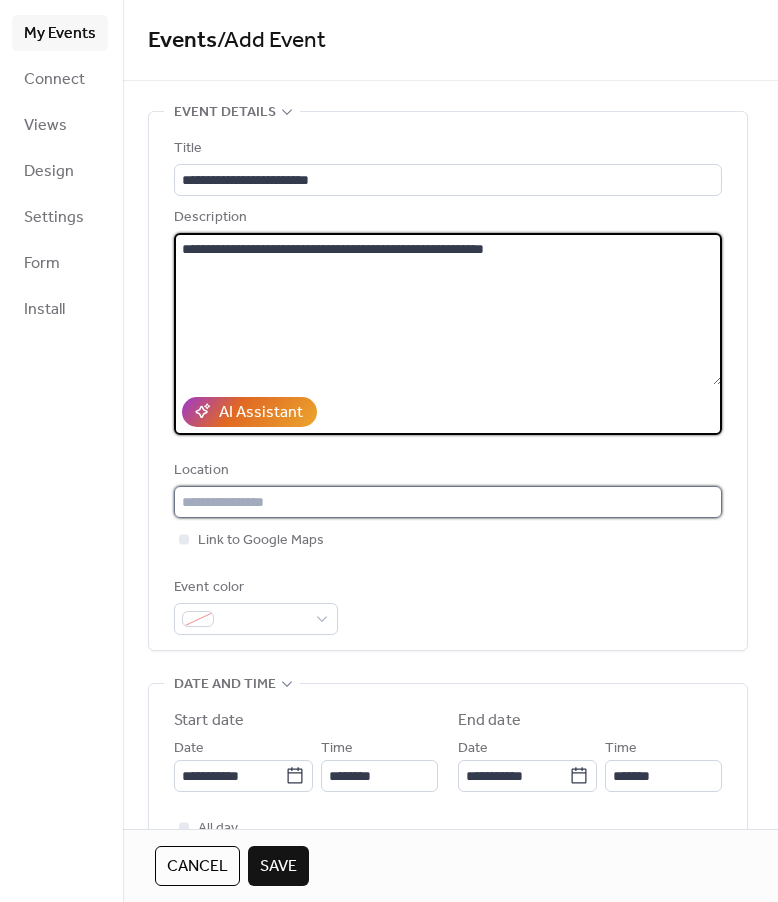 click at bounding box center (448, 502) 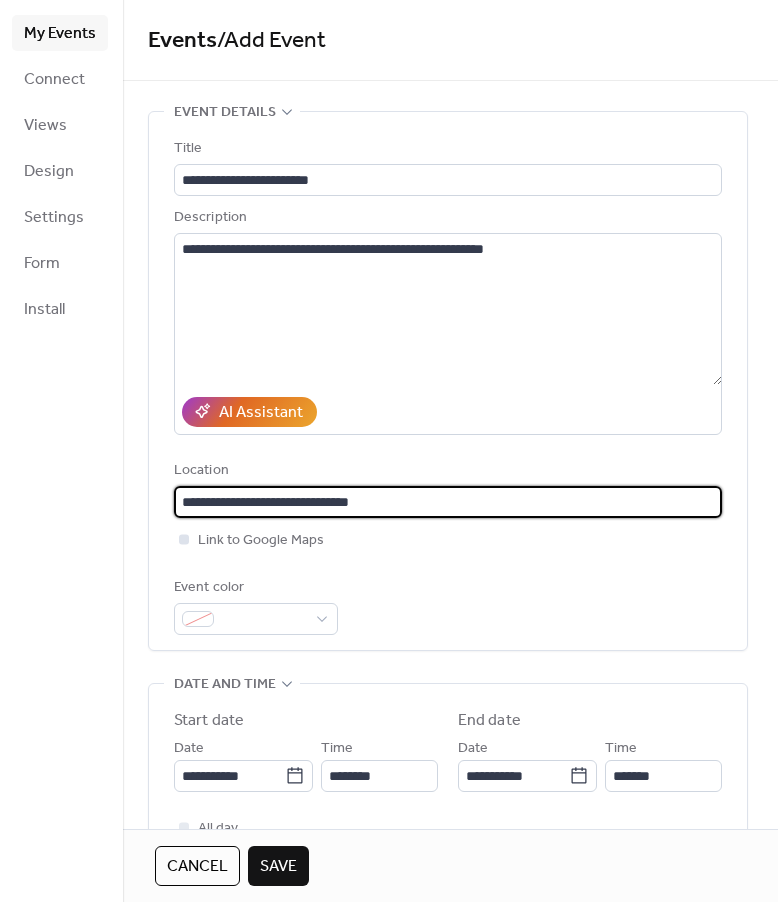 type on "**********" 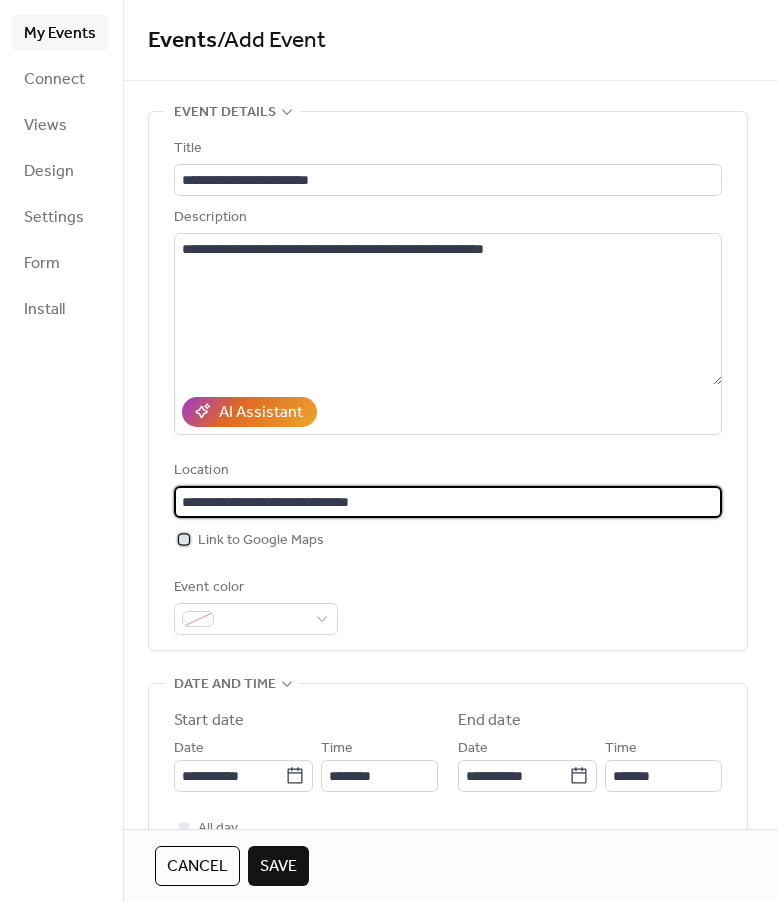 click on "Link to Google Maps" at bounding box center [261, 541] 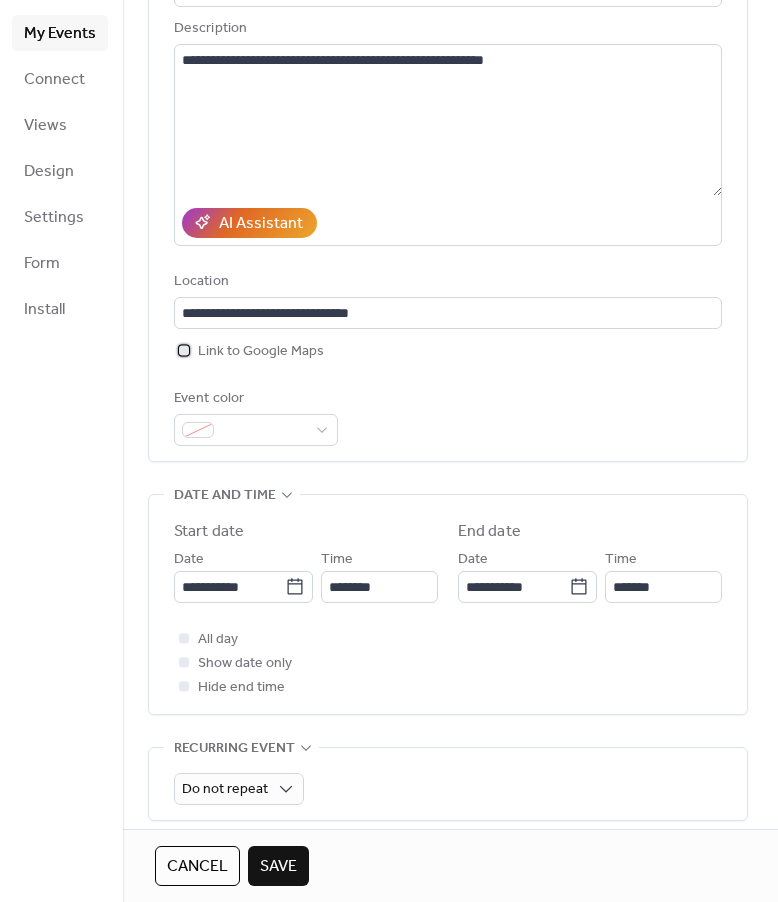 scroll, scrollTop: 200, scrollLeft: 0, axis: vertical 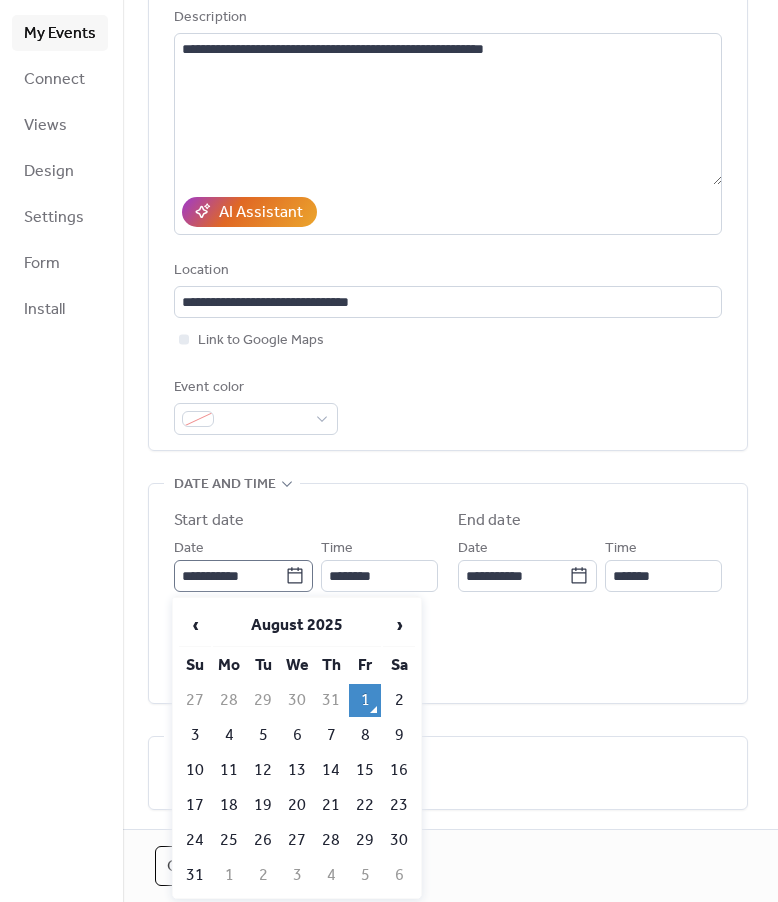 click 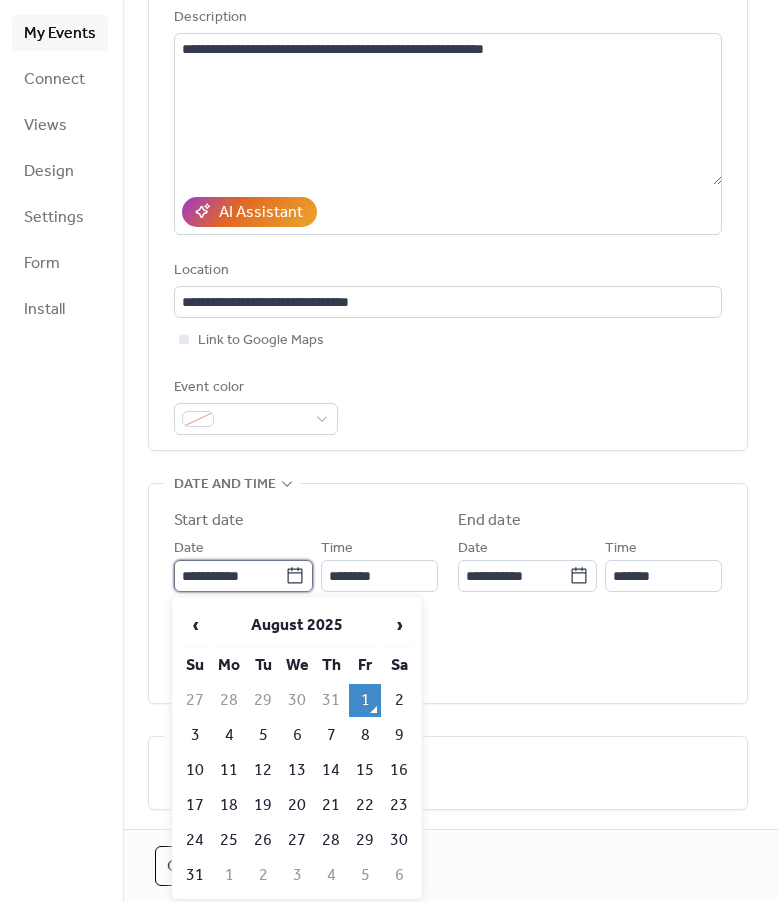 click on "**********" at bounding box center (229, 576) 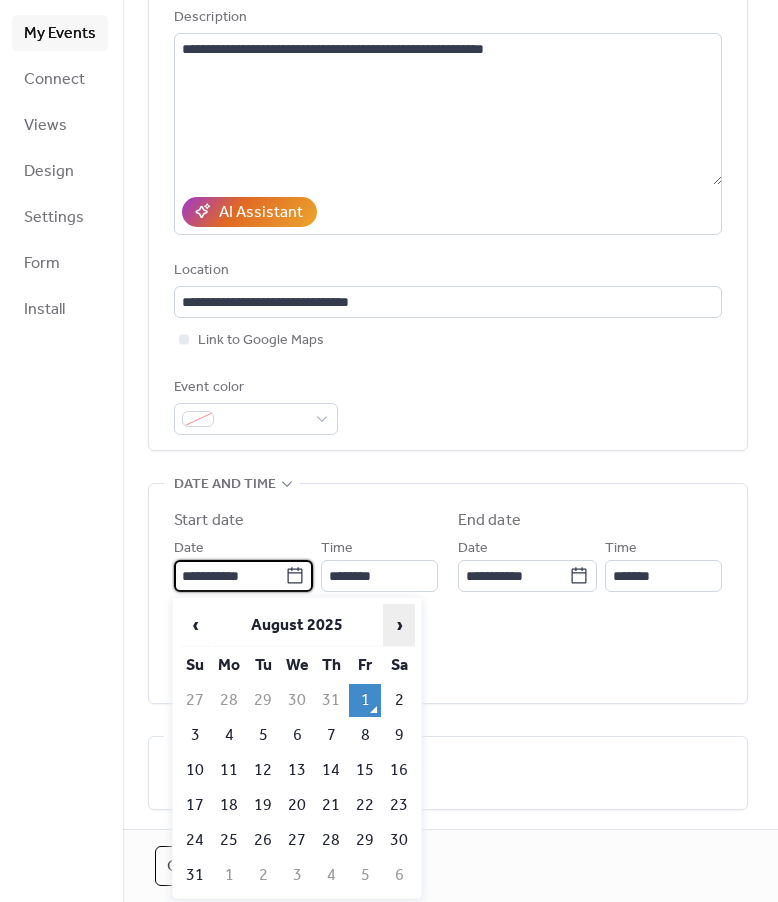 click on "›" at bounding box center [399, 625] 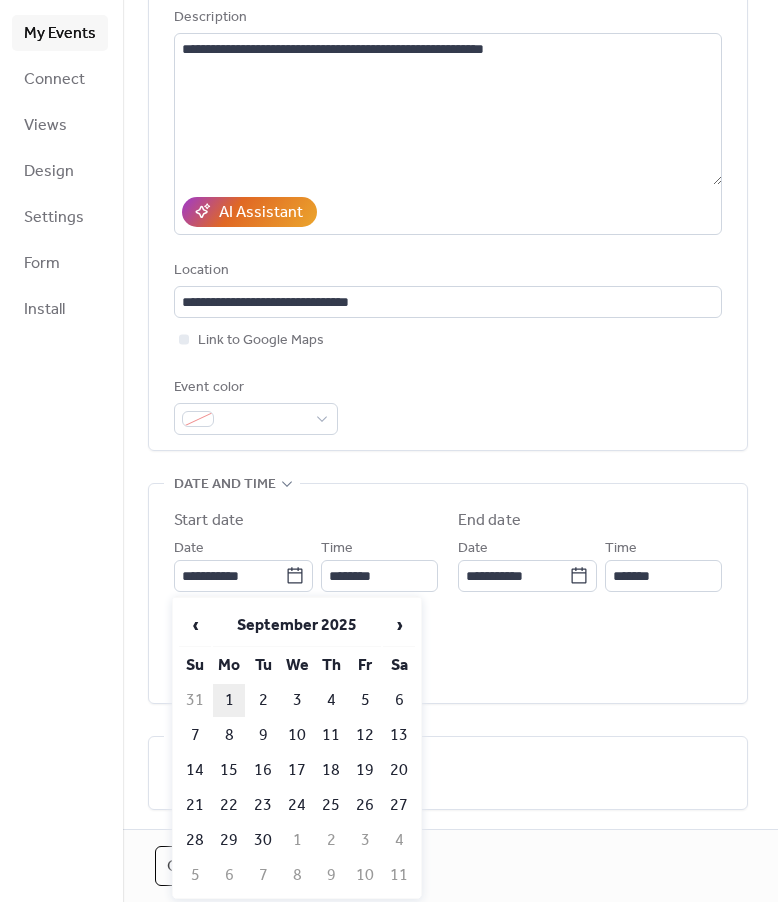 click on "1" at bounding box center [229, 700] 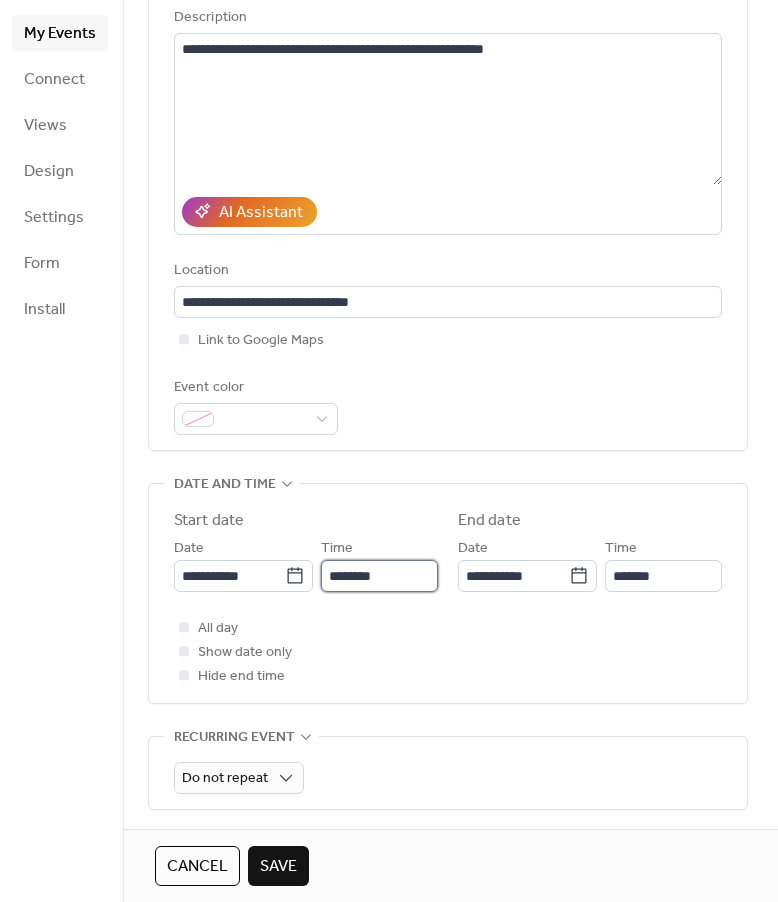 click on "********" at bounding box center (379, 576) 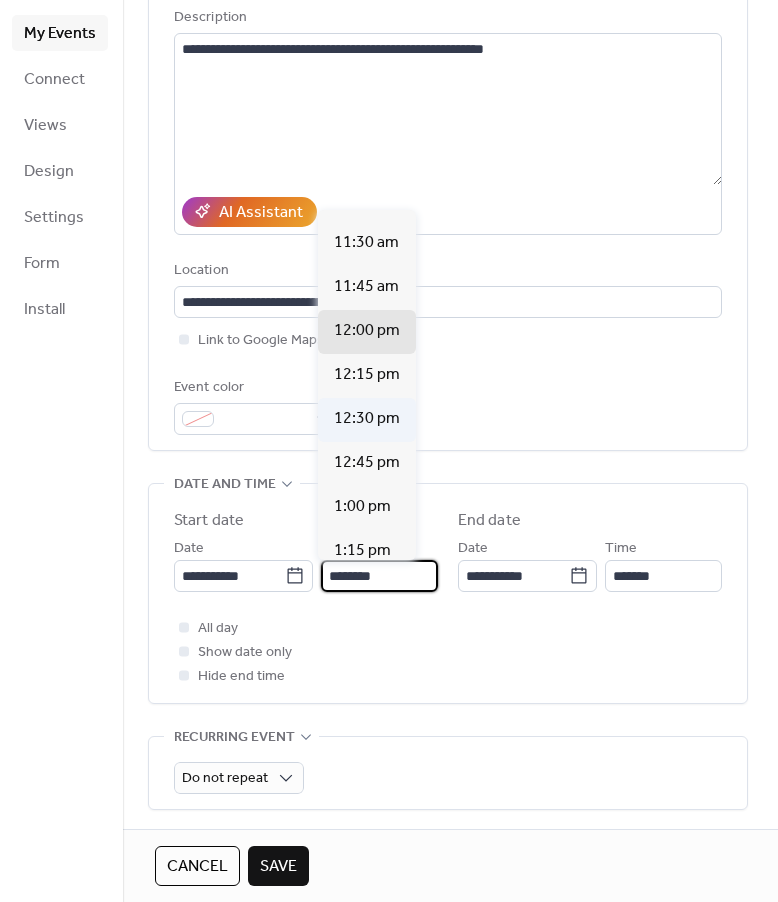 scroll, scrollTop: 1912, scrollLeft: 0, axis: vertical 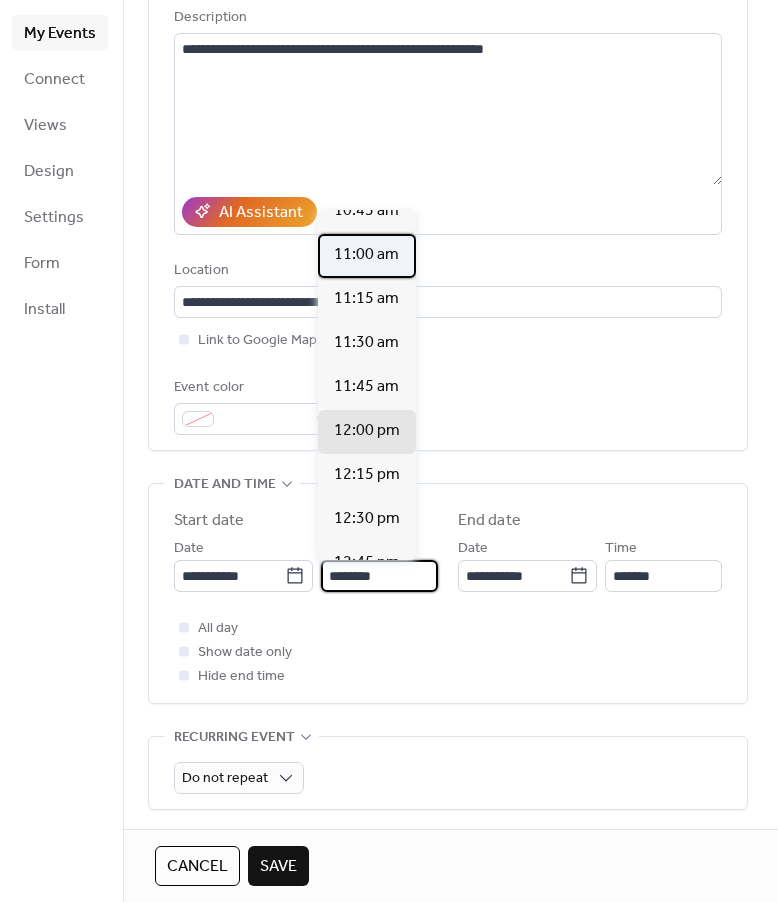 click on "11:00 am" at bounding box center (367, 256) 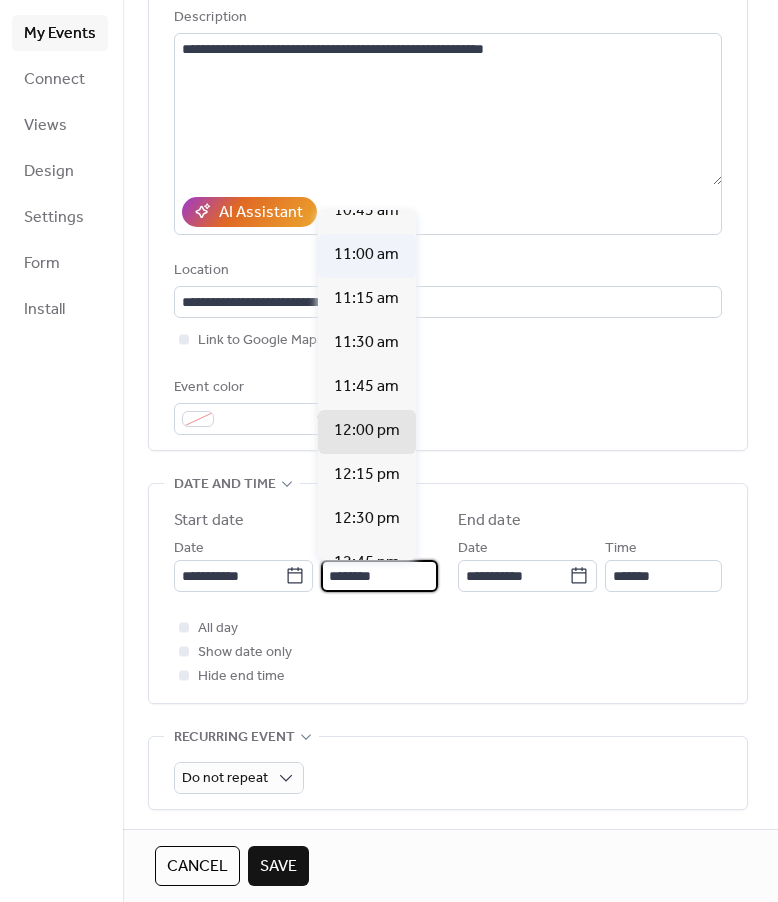 type on "********" 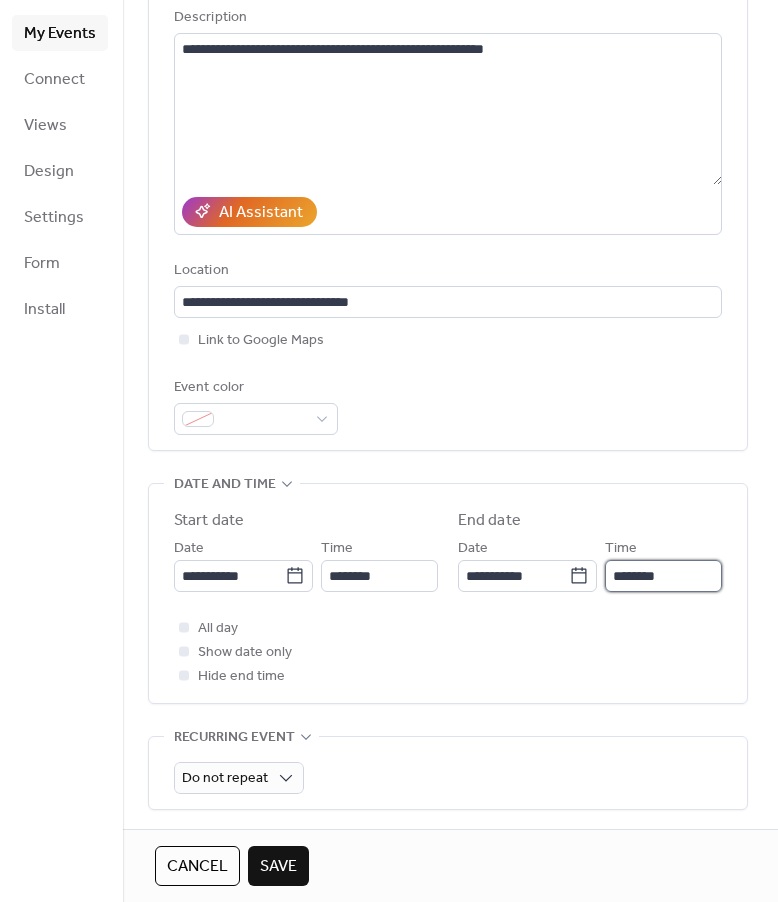 click on "********" at bounding box center [663, 576] 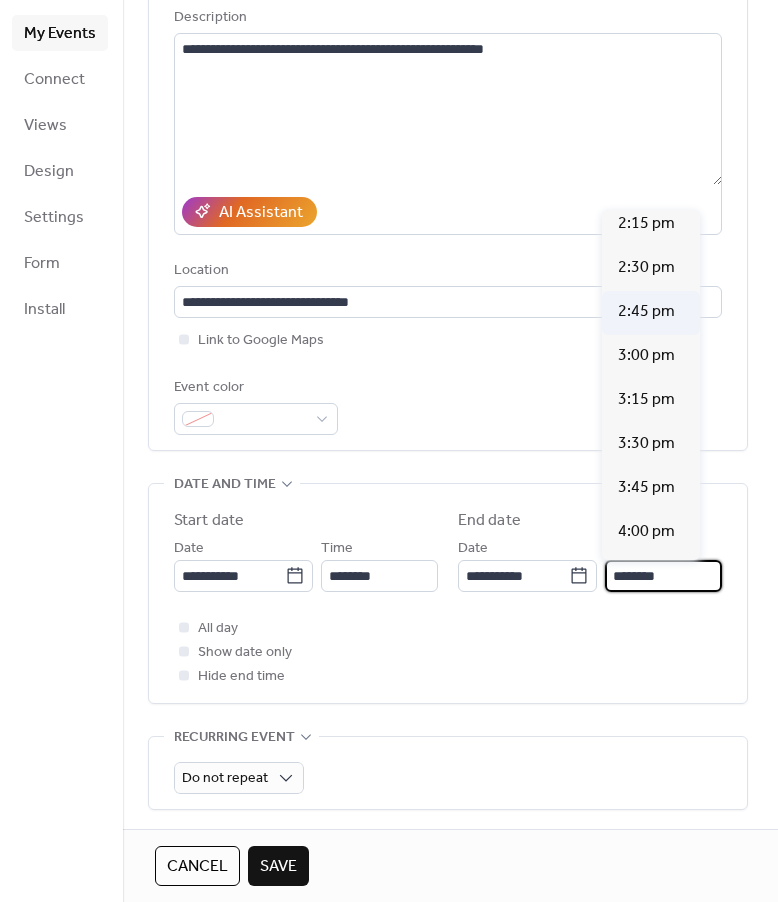 scroll, scrollTop: 600, scrollLeft: 0, axis: vertical 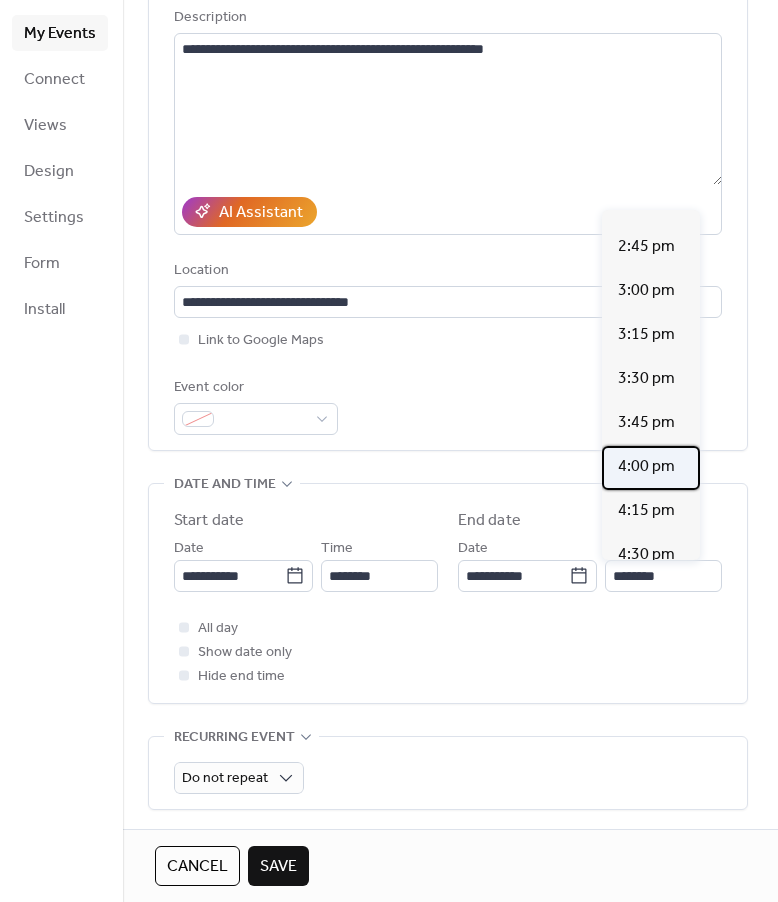 click on "4:00 pm" at bounding box center (646, 467) 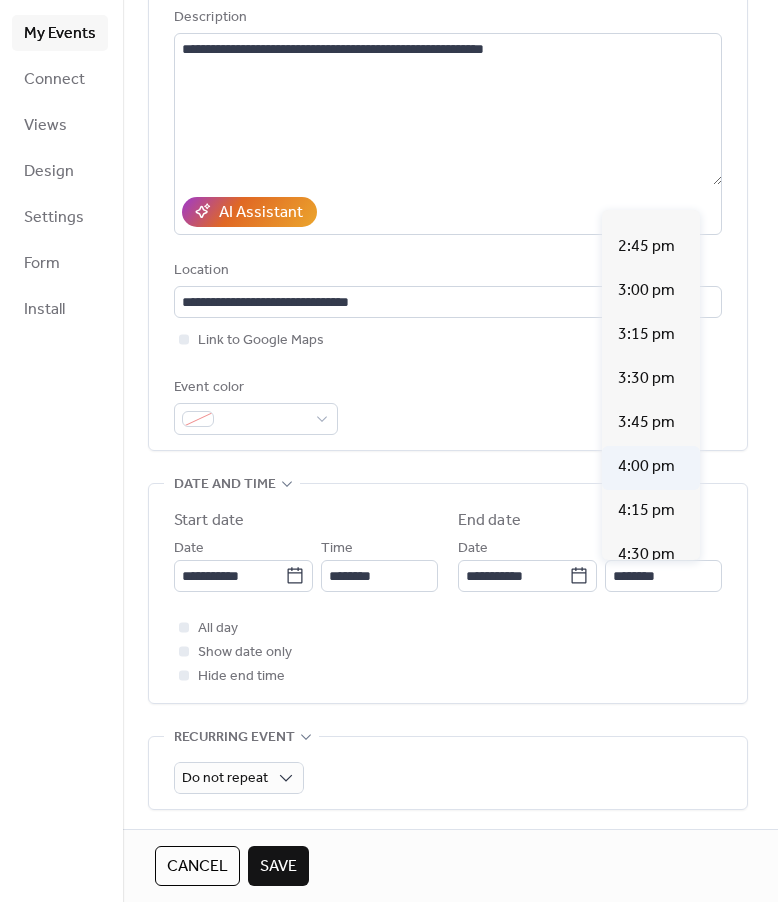 type on "*******" 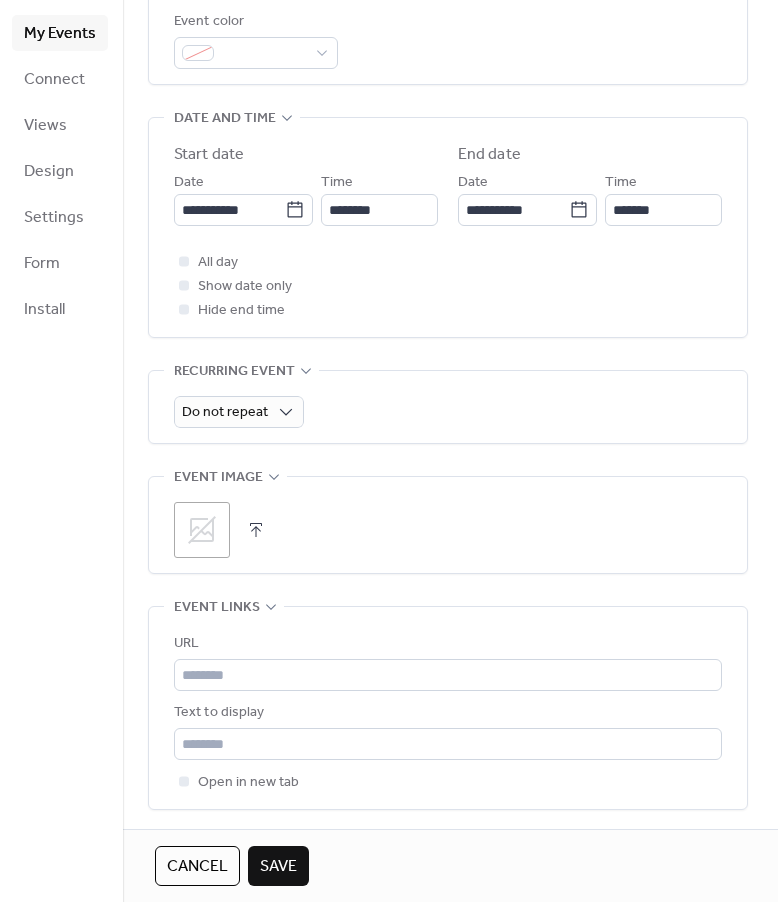scroll, scrollTop: 600, scrollLeft: 0, axis: vertical 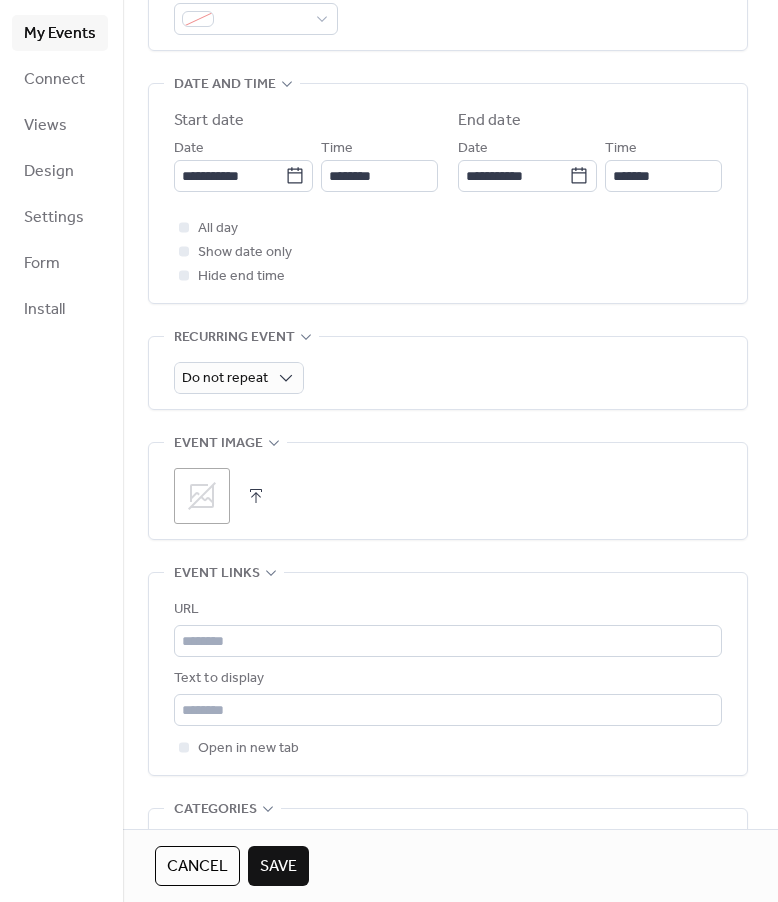 click on ";" at bounding box center (202, 496) 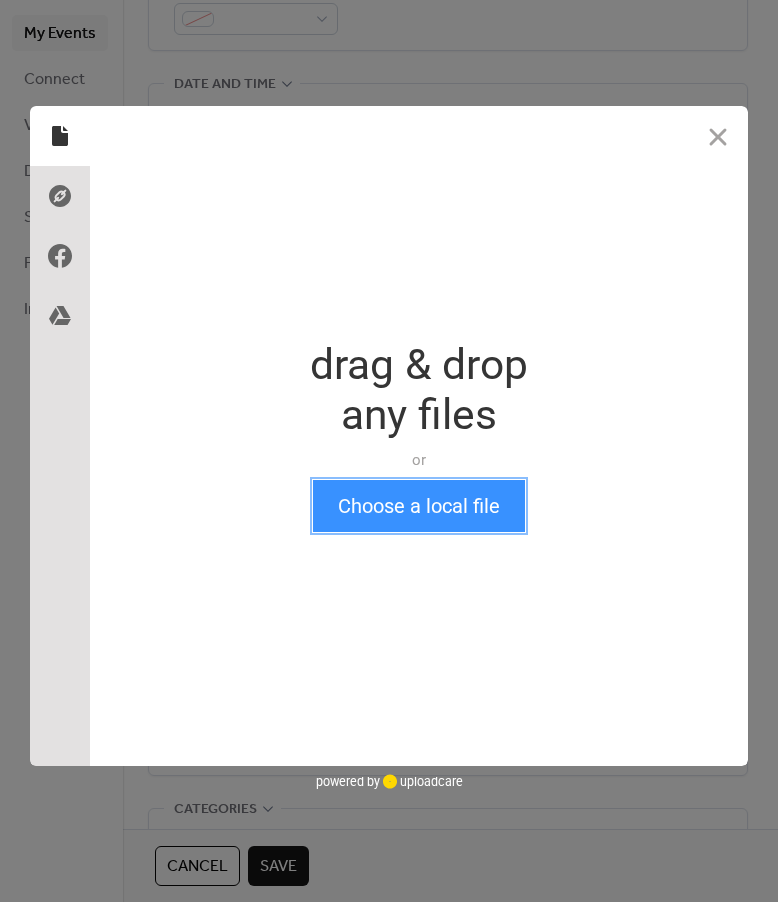 click on "Choose a local file" at bounding box center [419, 506] 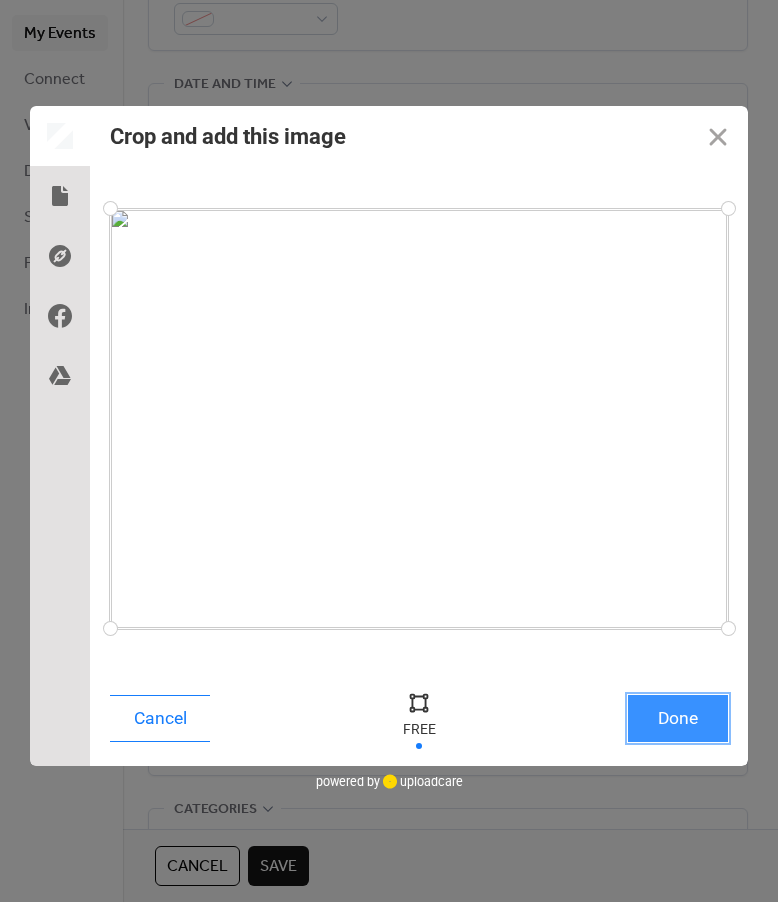 click on "Done" at bounding box center (678, 718) 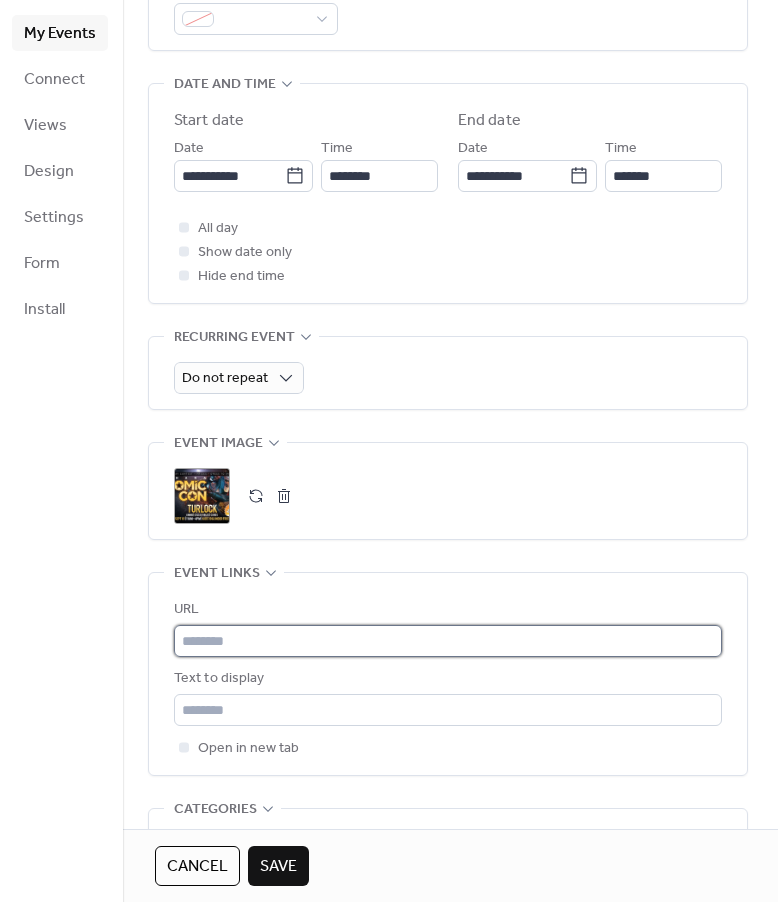 click at bounding box center [448, 641] 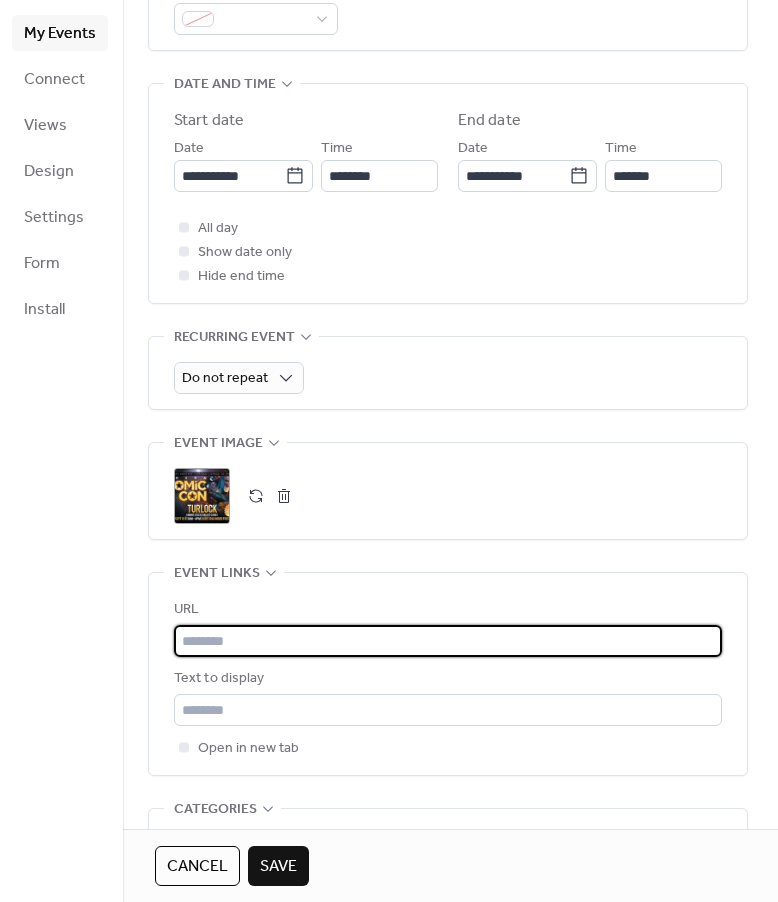 paste on "**********" 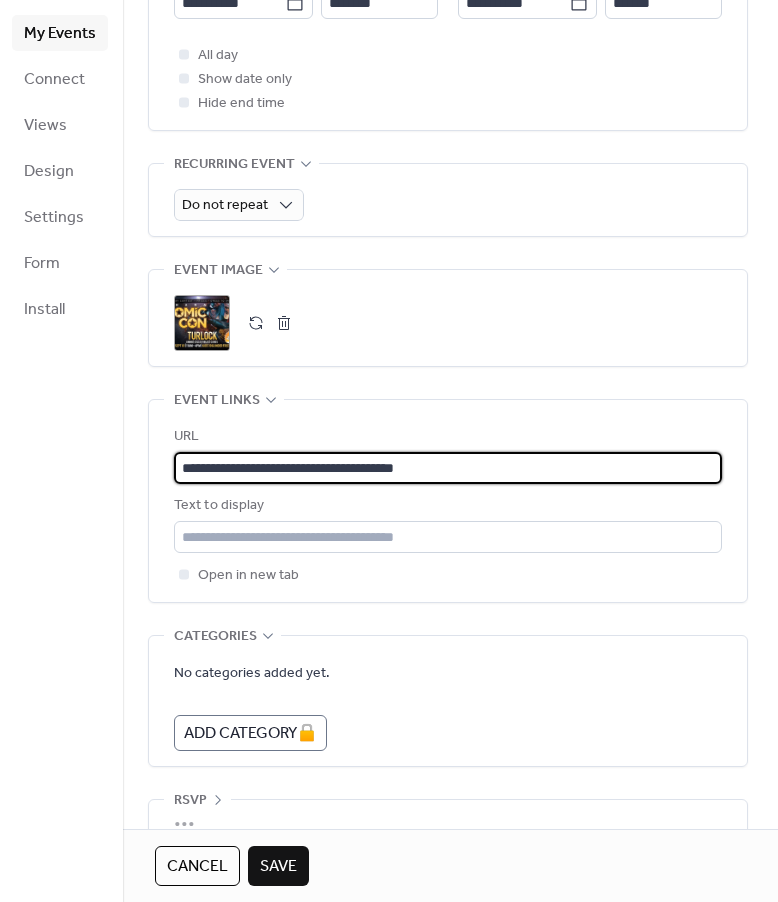 scroll, scrollTop: 811, scrollLeft: 0, axis: vertical 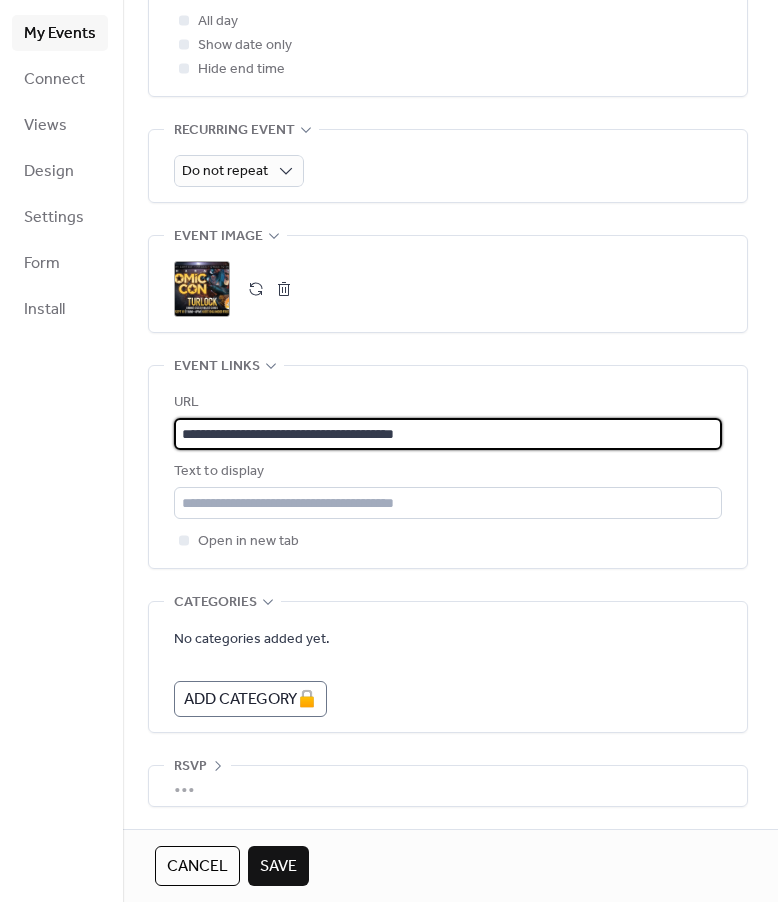 type on "**********" 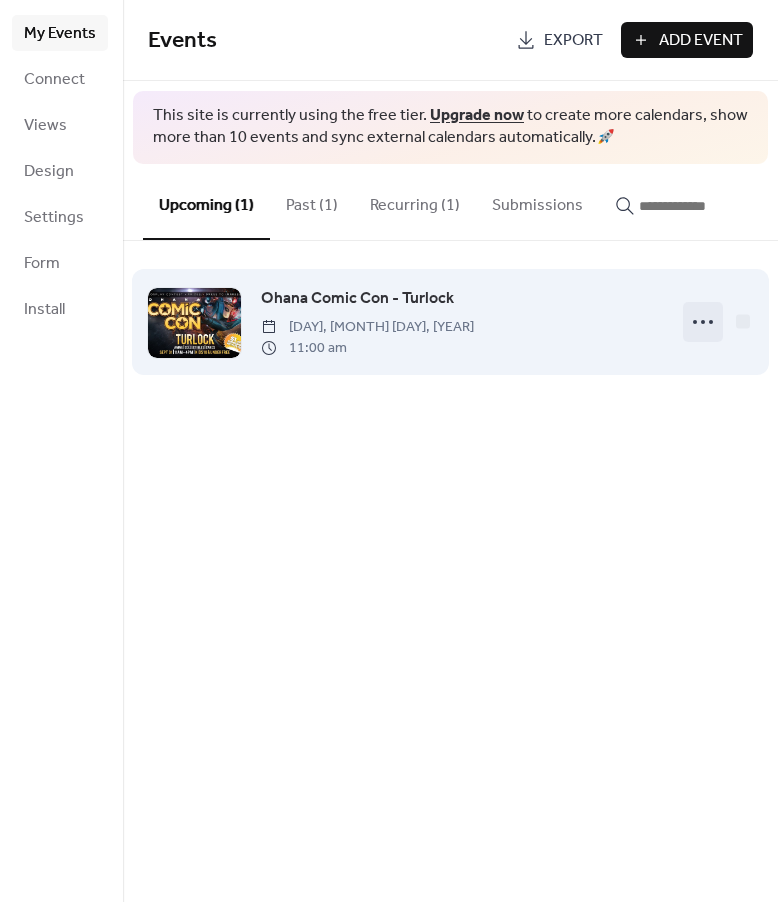 click 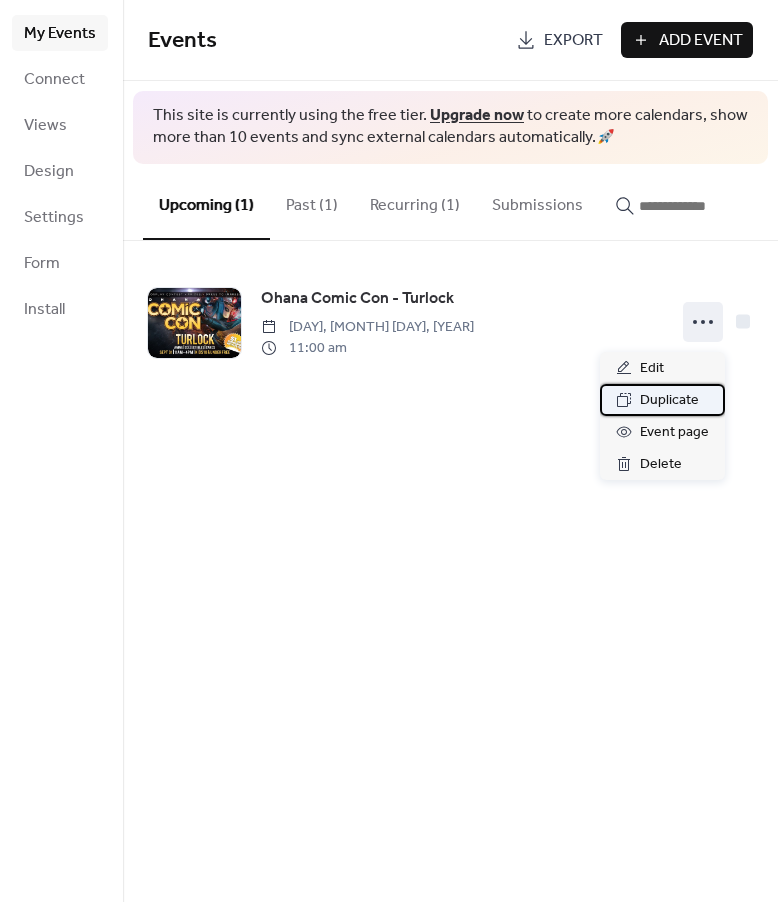click on "Duplicate" at bounding box center (669, 401) 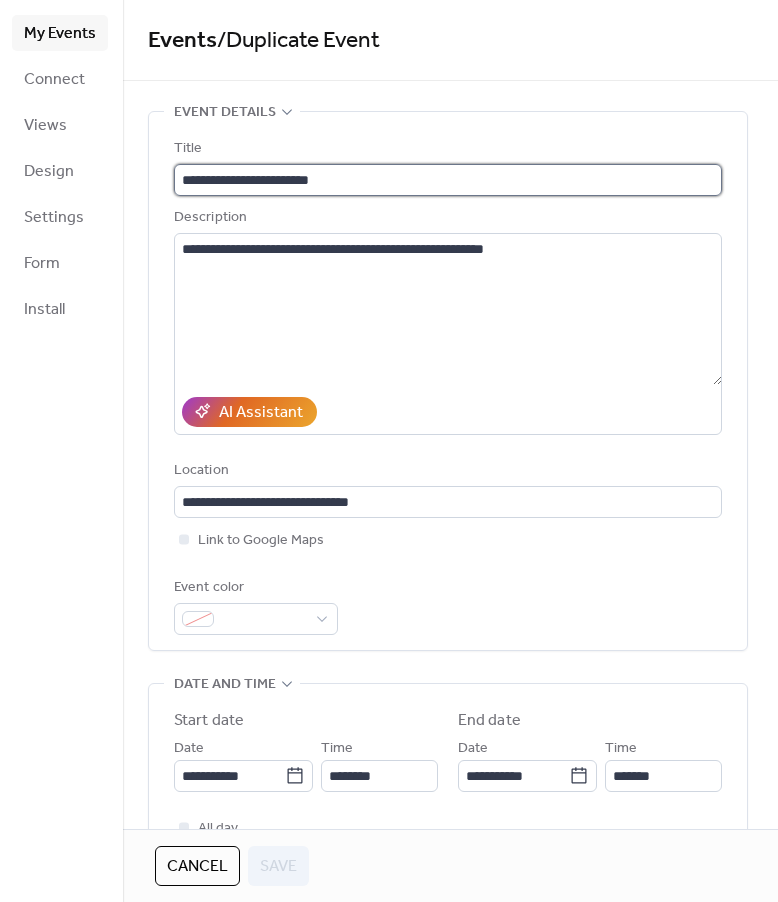 click on "**********" at bounding box center (448, 180) 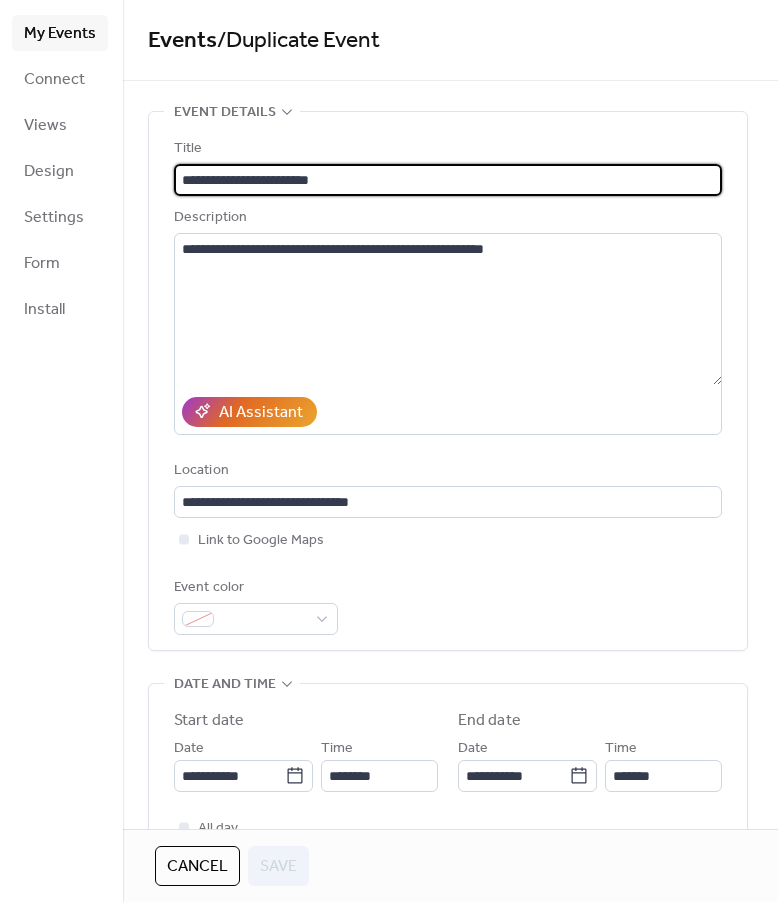 click on "**********" at bounding box center [448, 180] 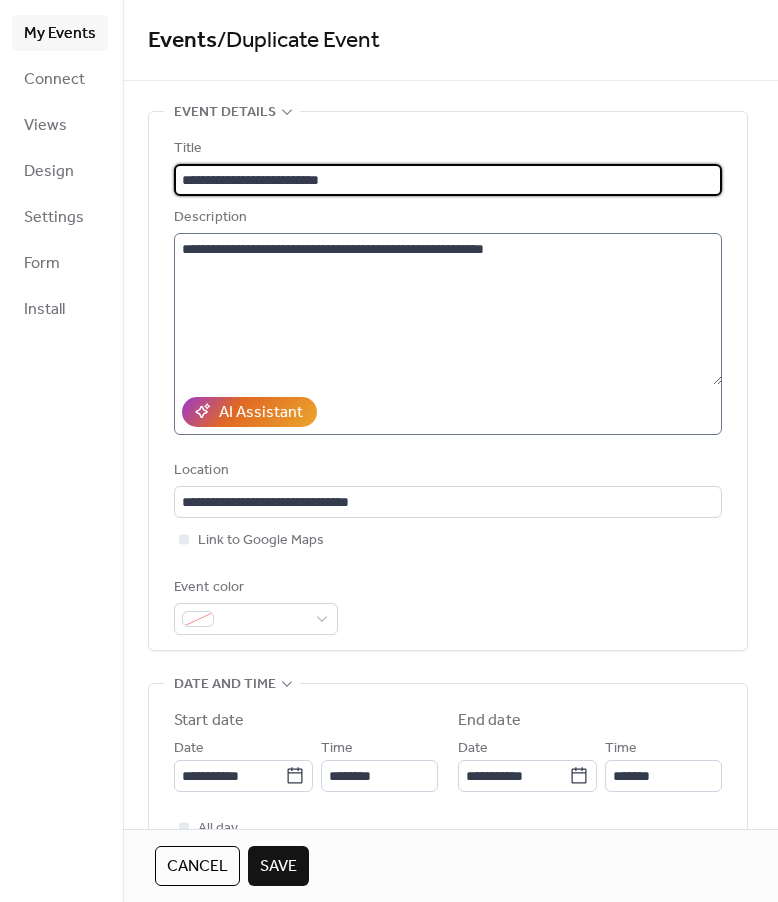 type on "**********" 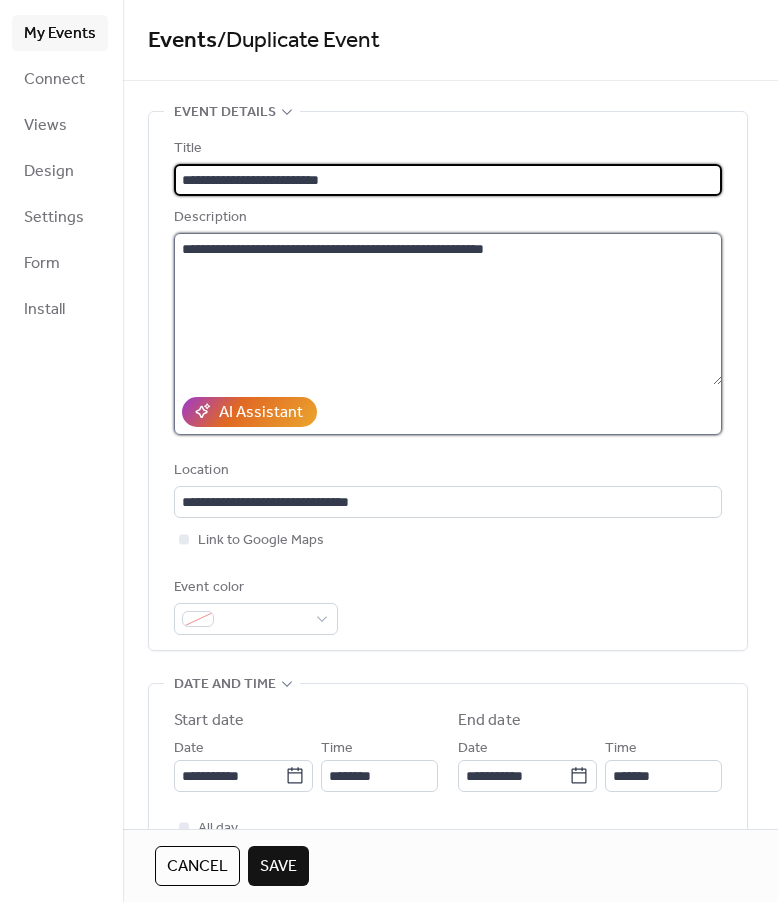 click on "**********" at bounding box center [448, 309] 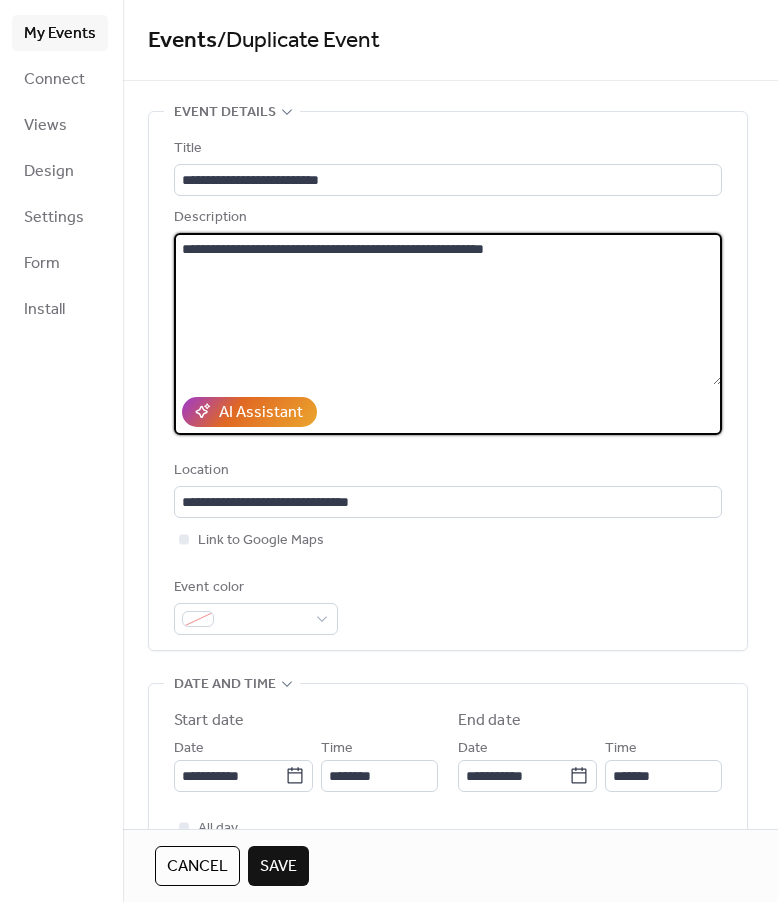 click on "**********" at bounding box center (448, 309) 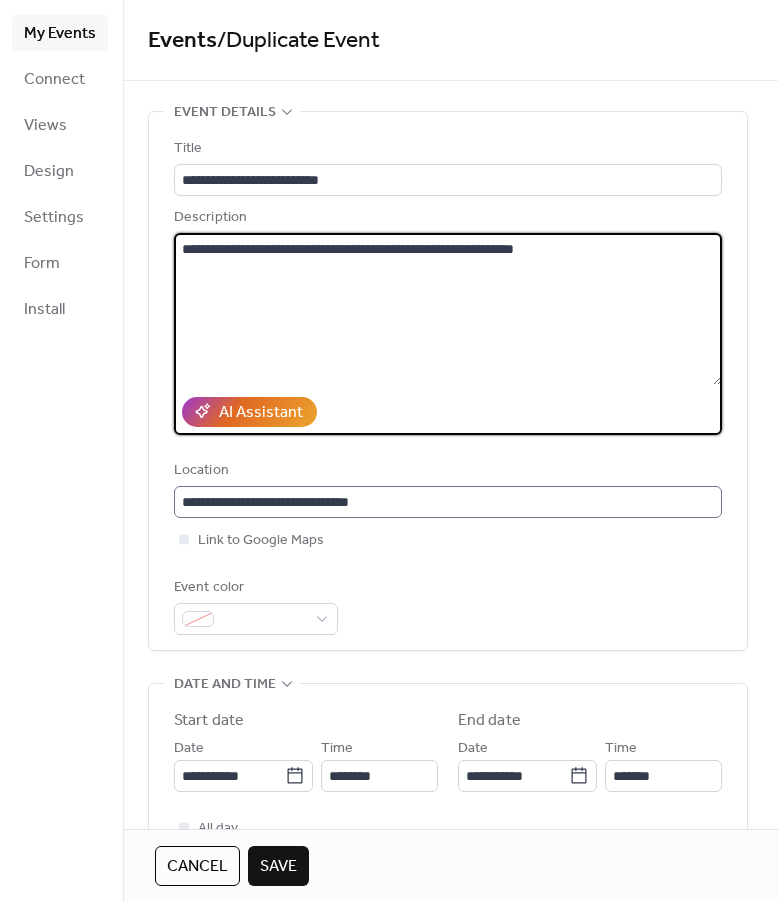 type on "**********" 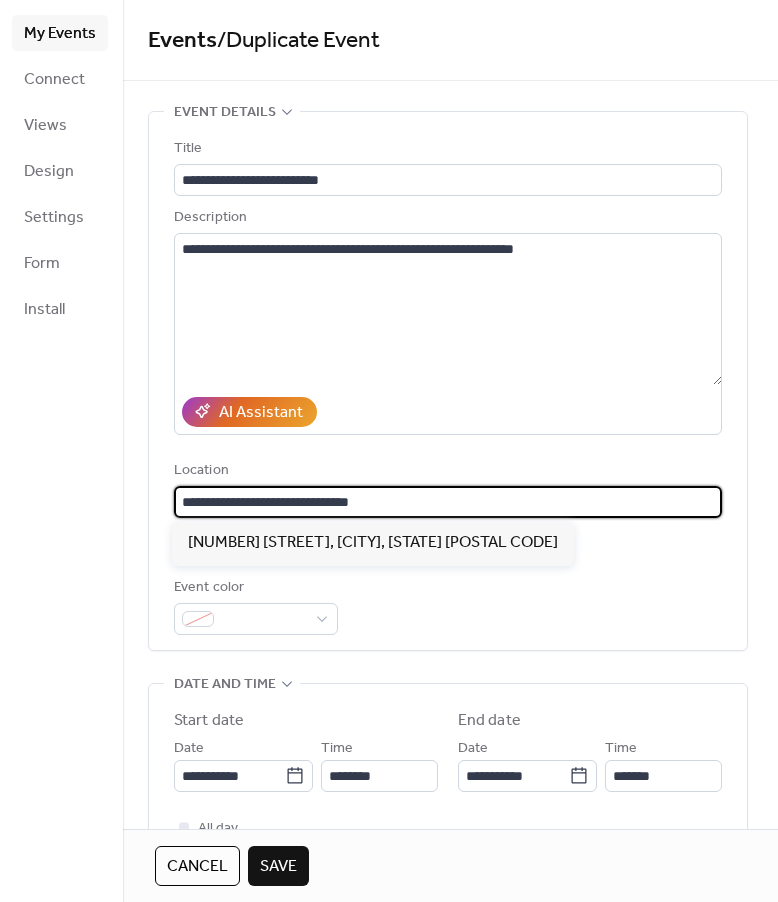 drag, startPoint x: 444, startPoint y: 498, endPoint x: 51, endPoint y: 488, distance: 393.1272 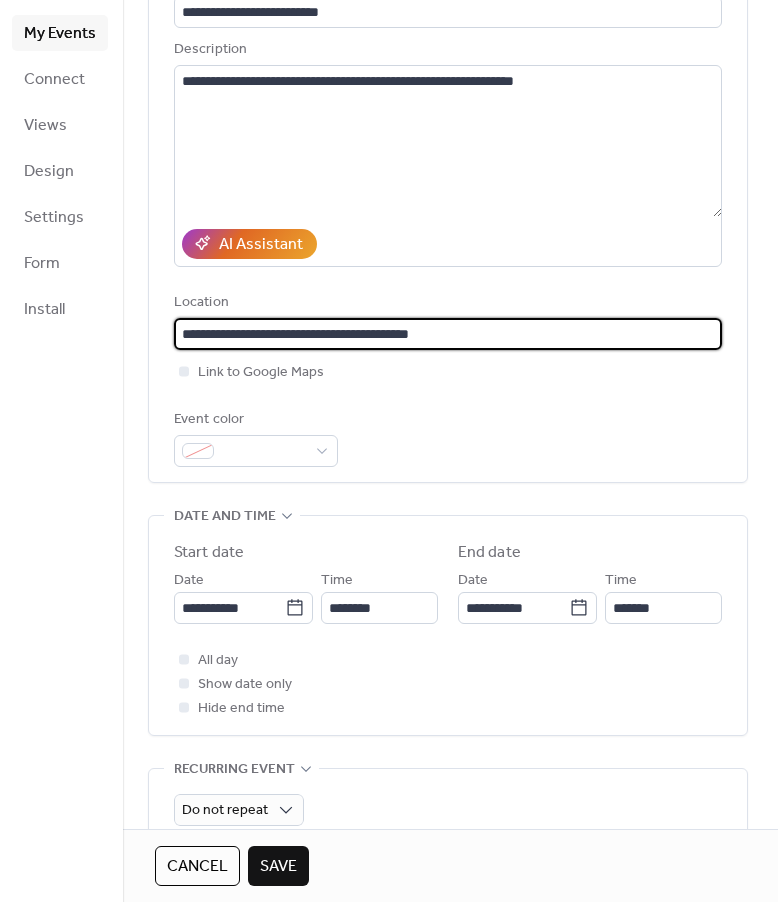scroll, scrollTop: 200, scrollLeft: 0, axis: vertical 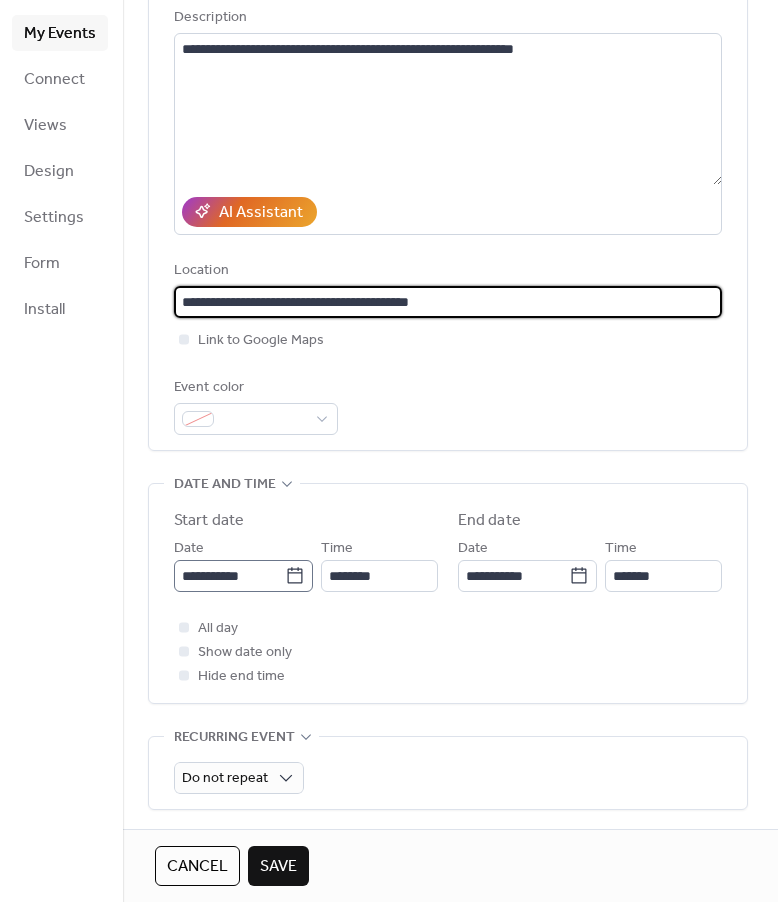 type on "**********" 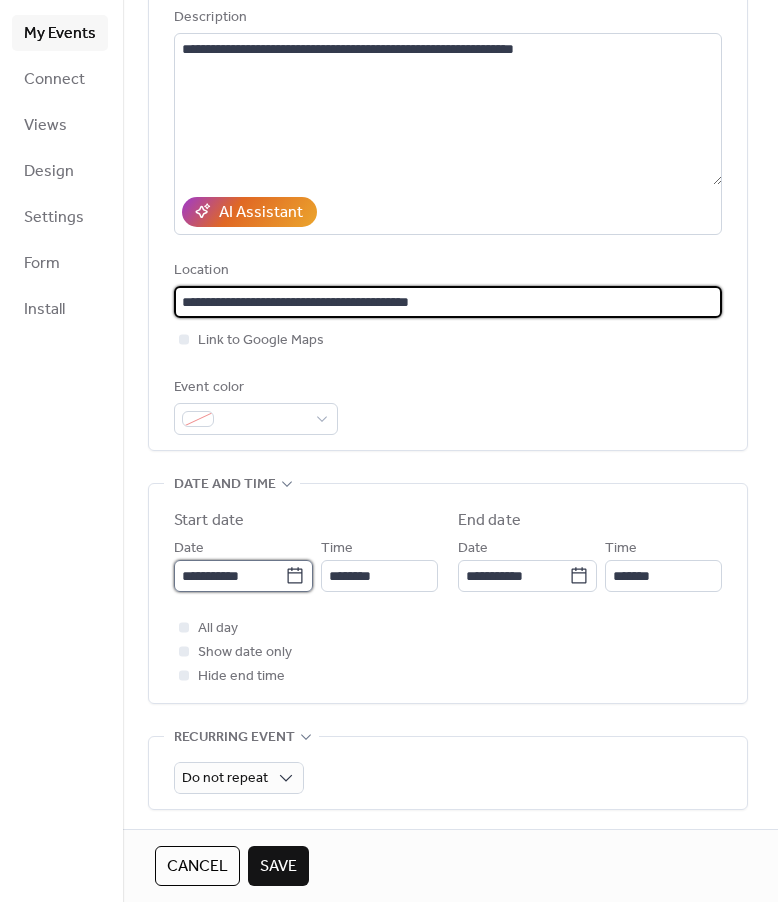 click on "**********" at bounding box center (229, 576) 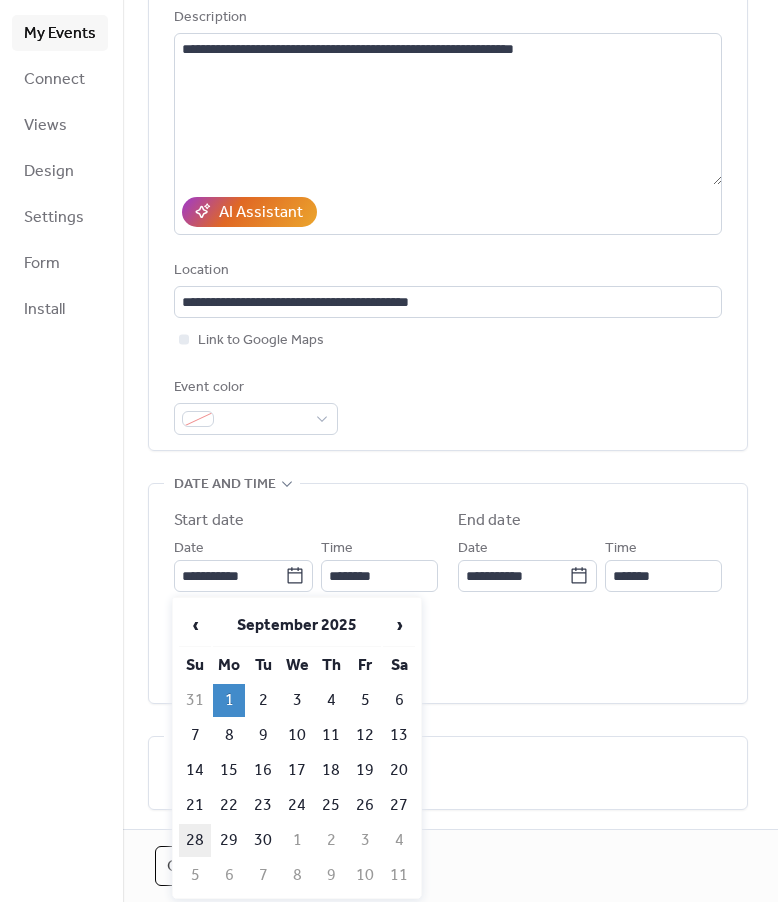 click on "28" at bounding box center [195, 840] 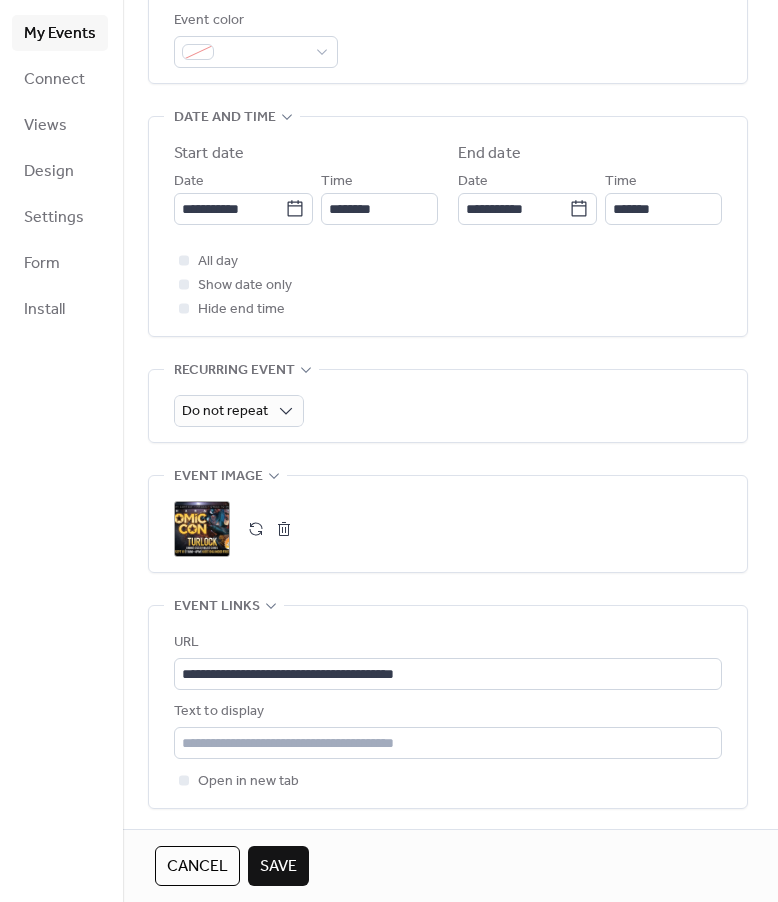 scroll, scrollTop: 600, scrollLeft: 0, axis: vertical 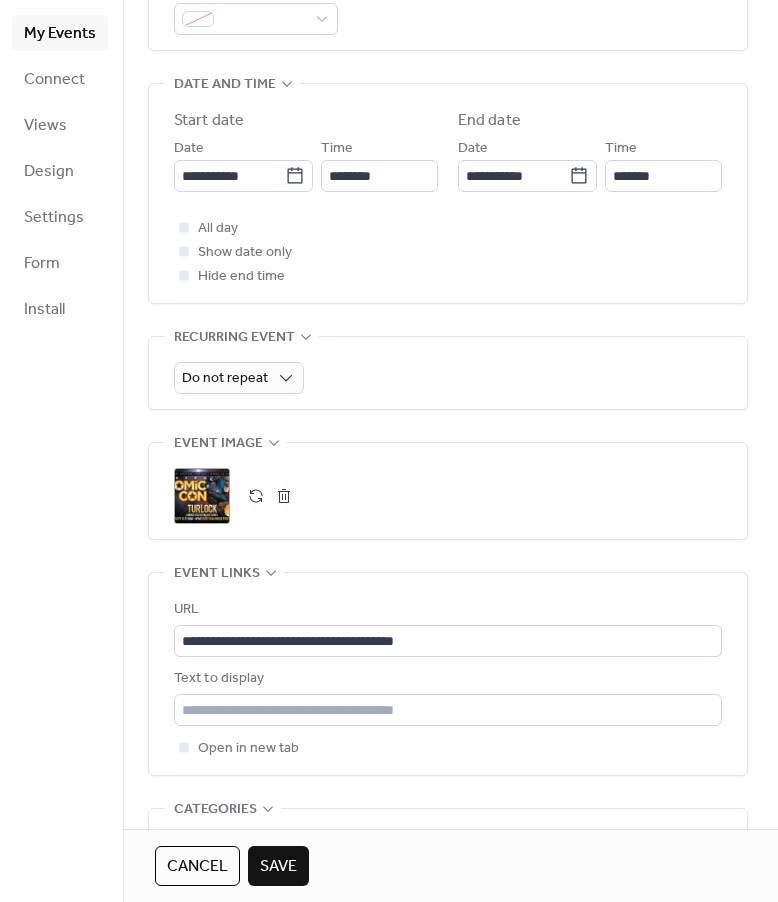 click at bounding box center (284, 496) 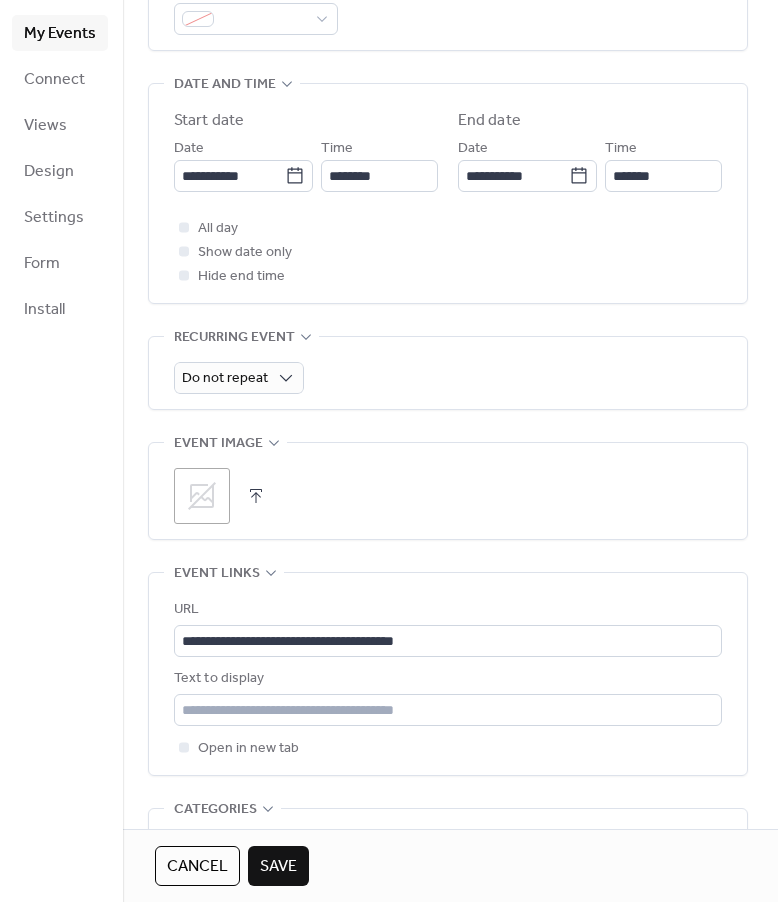 click 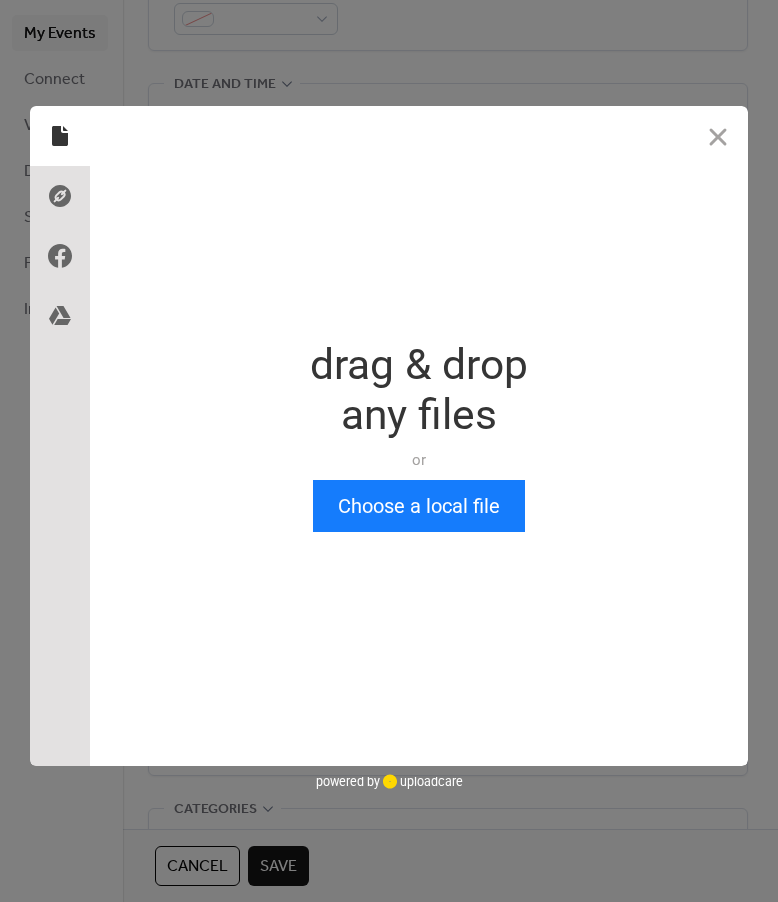 click on "drag & drop any files or Upload files from your computer" at bounding box center [419, 410] 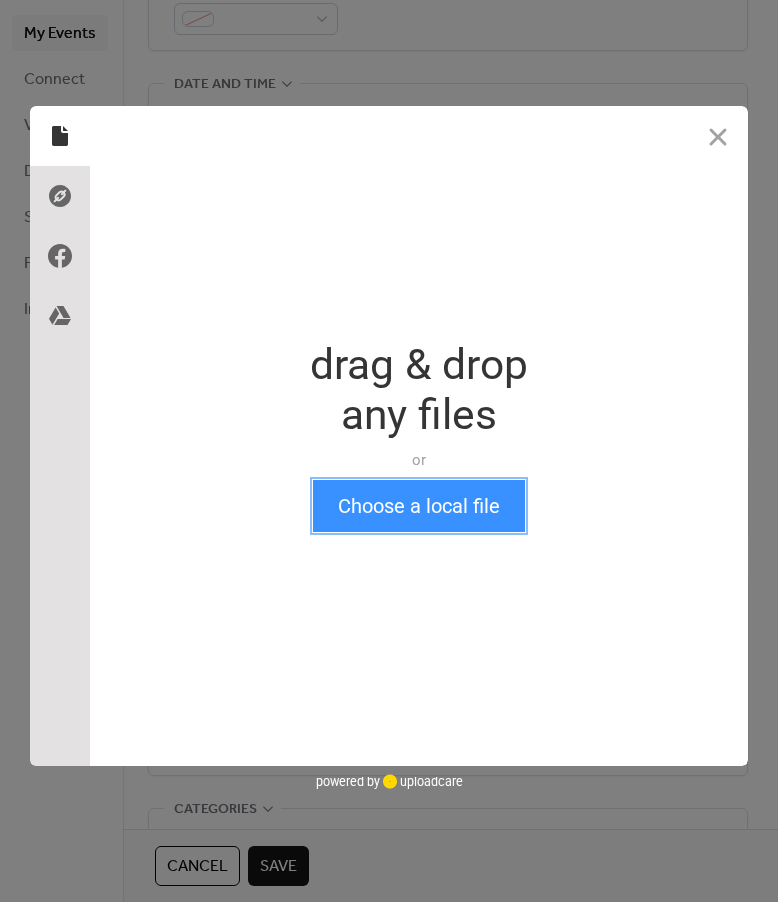 click on "Choose a local file" at bounding box center [419, 506] 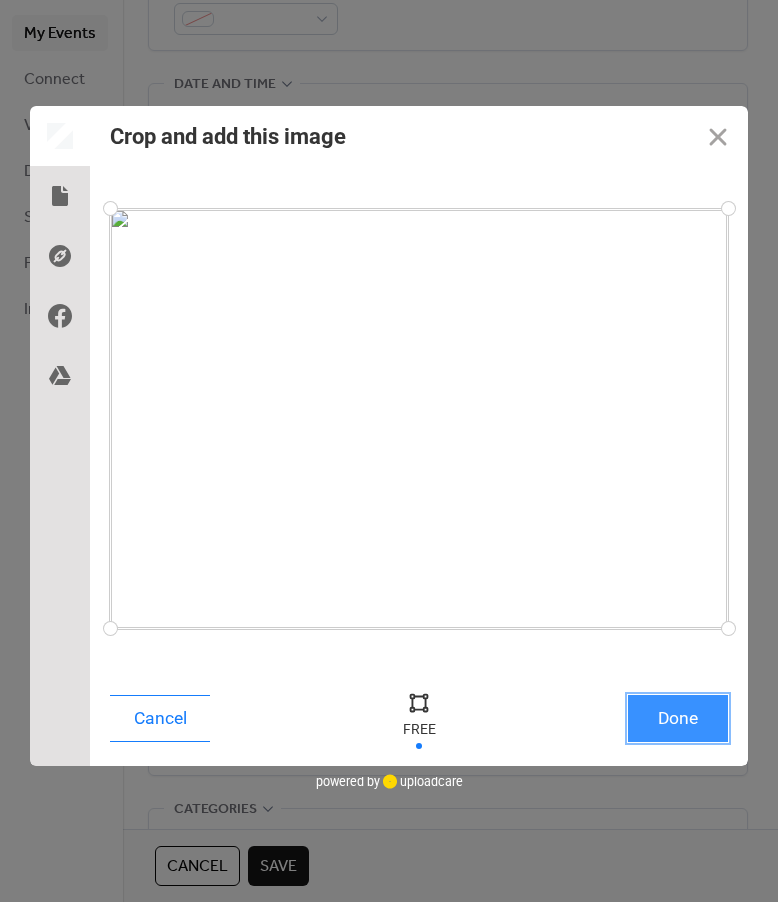 click on "Done" at bounding box center [678, 718] 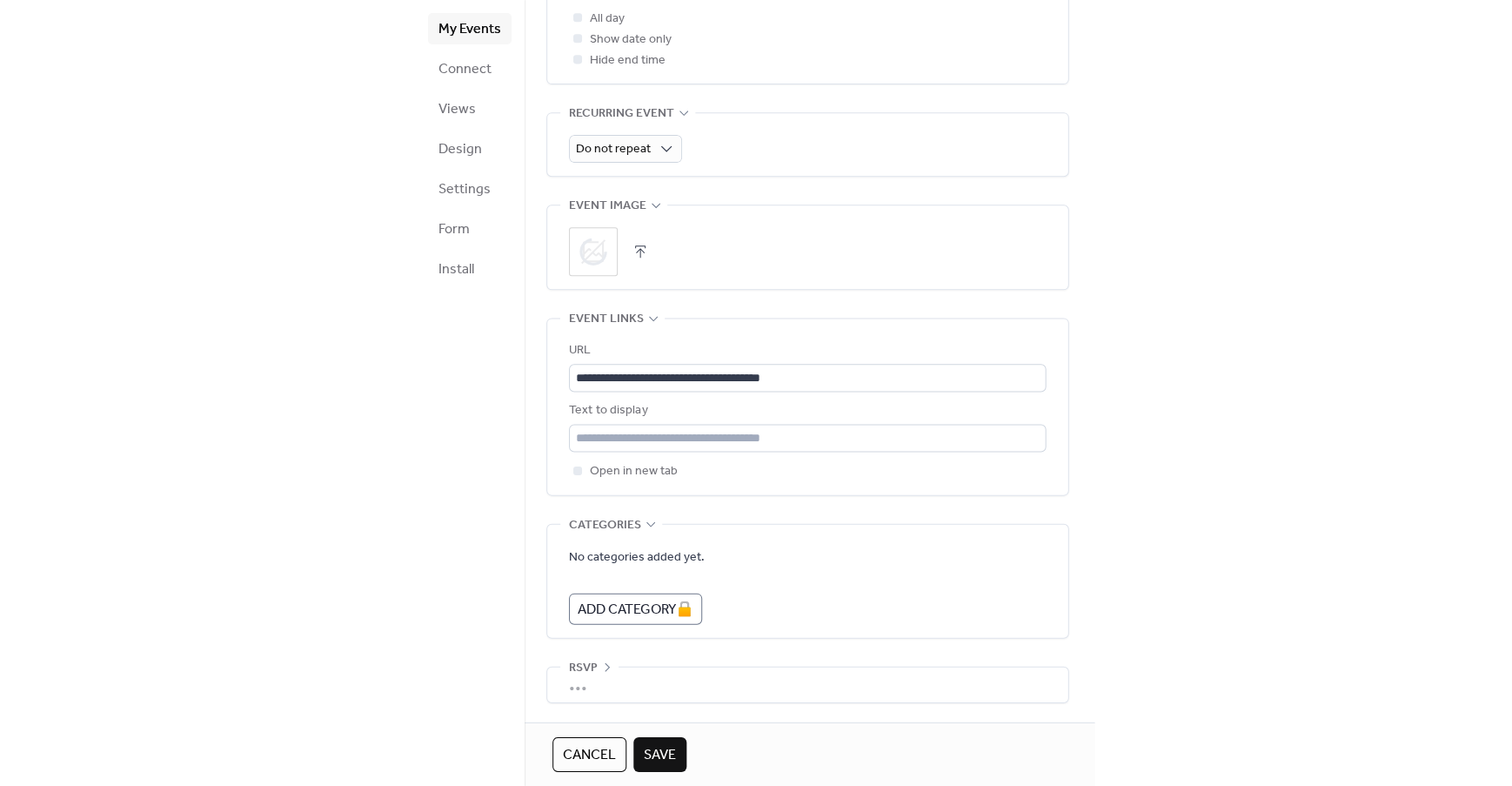 scroll, scrollTop: 706, scrollLeft: 0, axis: vertical 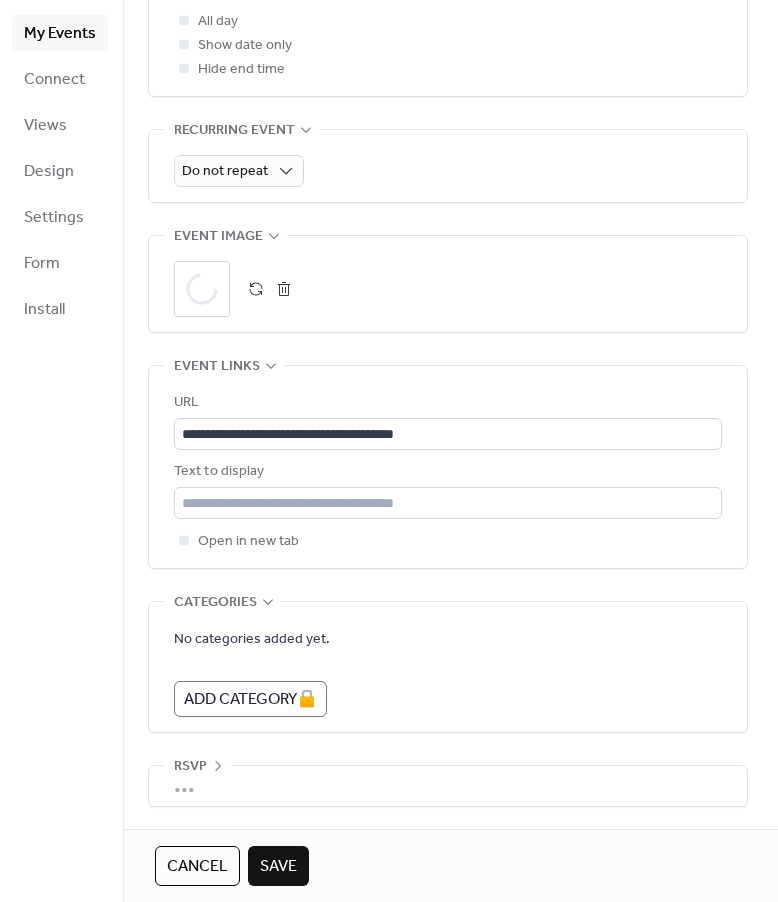 click on "Save" at bounding box center (278, 866) 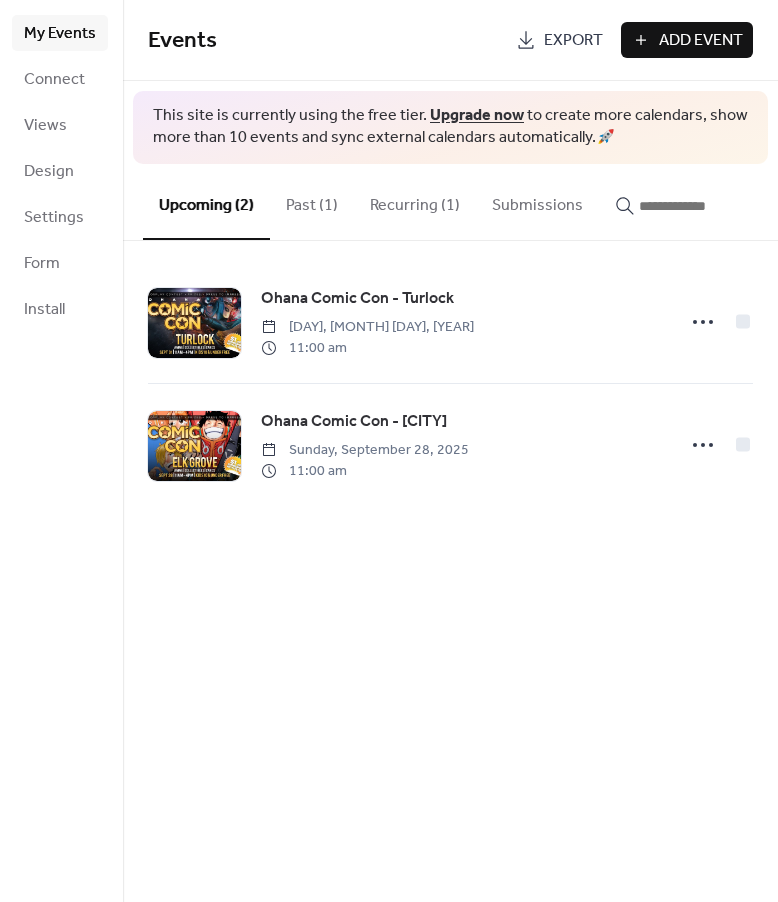 click on "Past (1)" at bounding box center [312, 201] 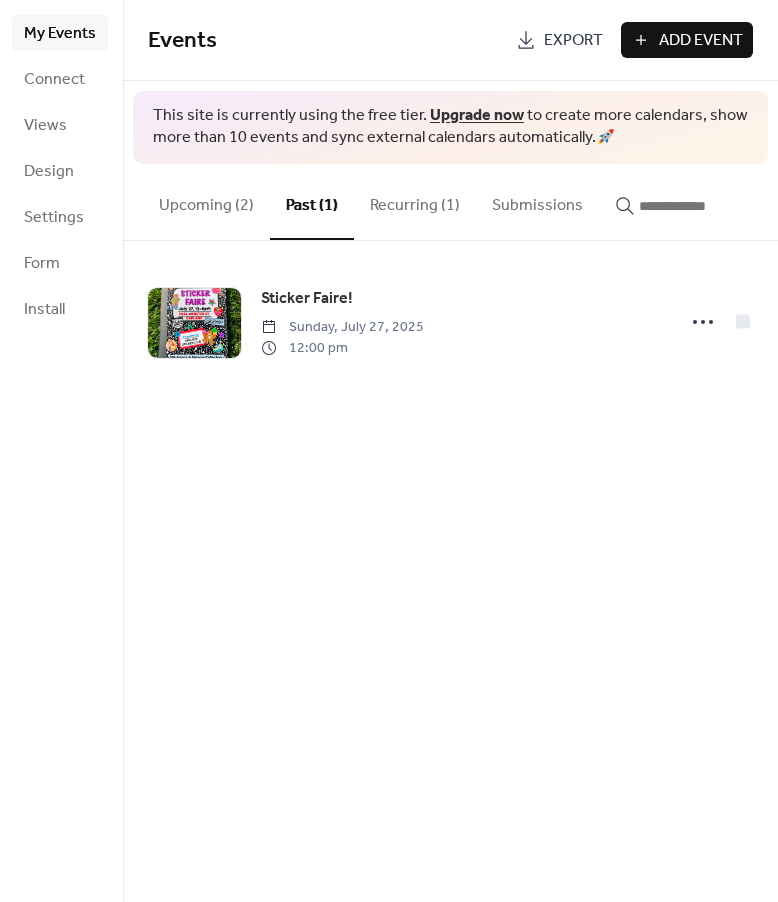 click on "Upcoming (2)" at bounding box center [206, 201] 